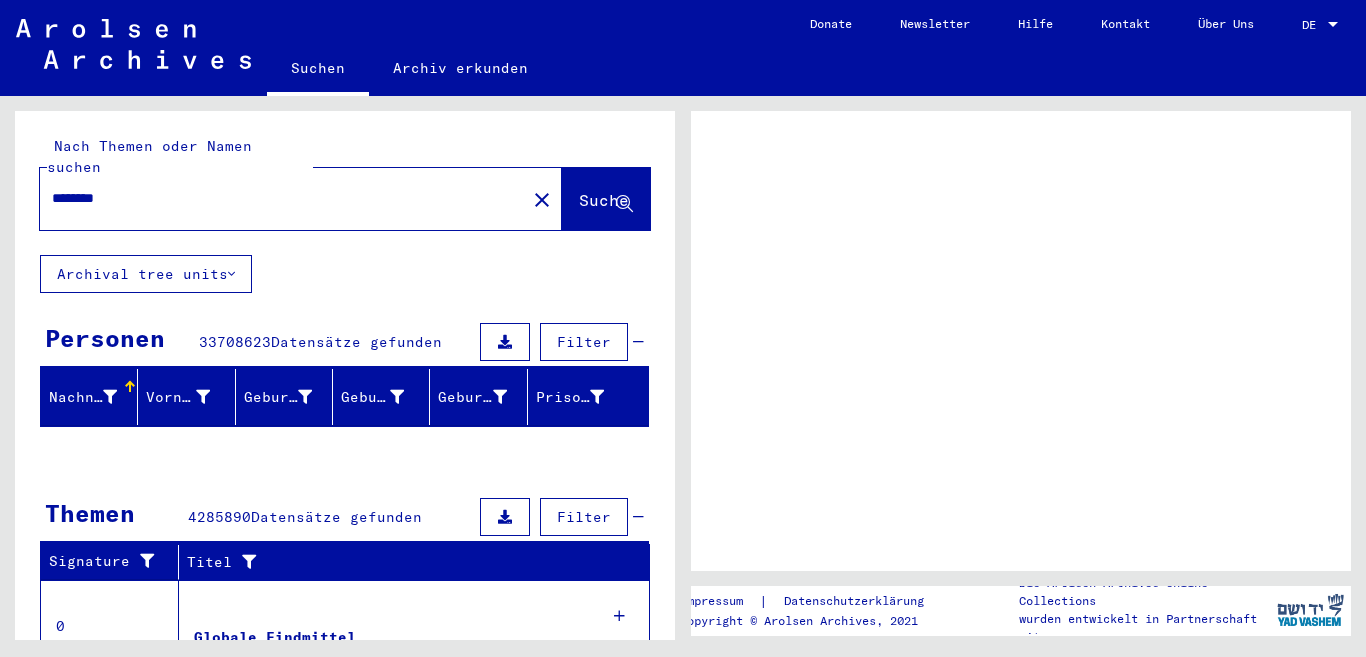 scroll, scrollTop: 0, scrollLeft: 0, axis: both 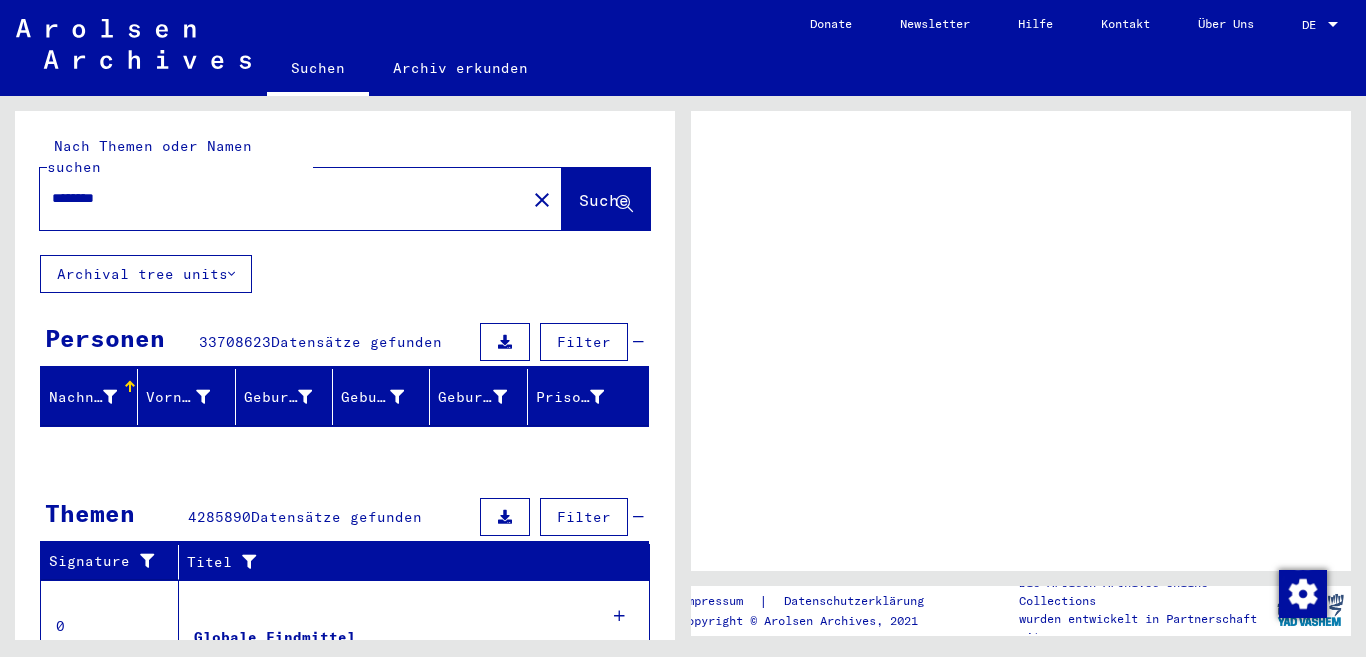 click on "********" at bounding box center (283, 198) 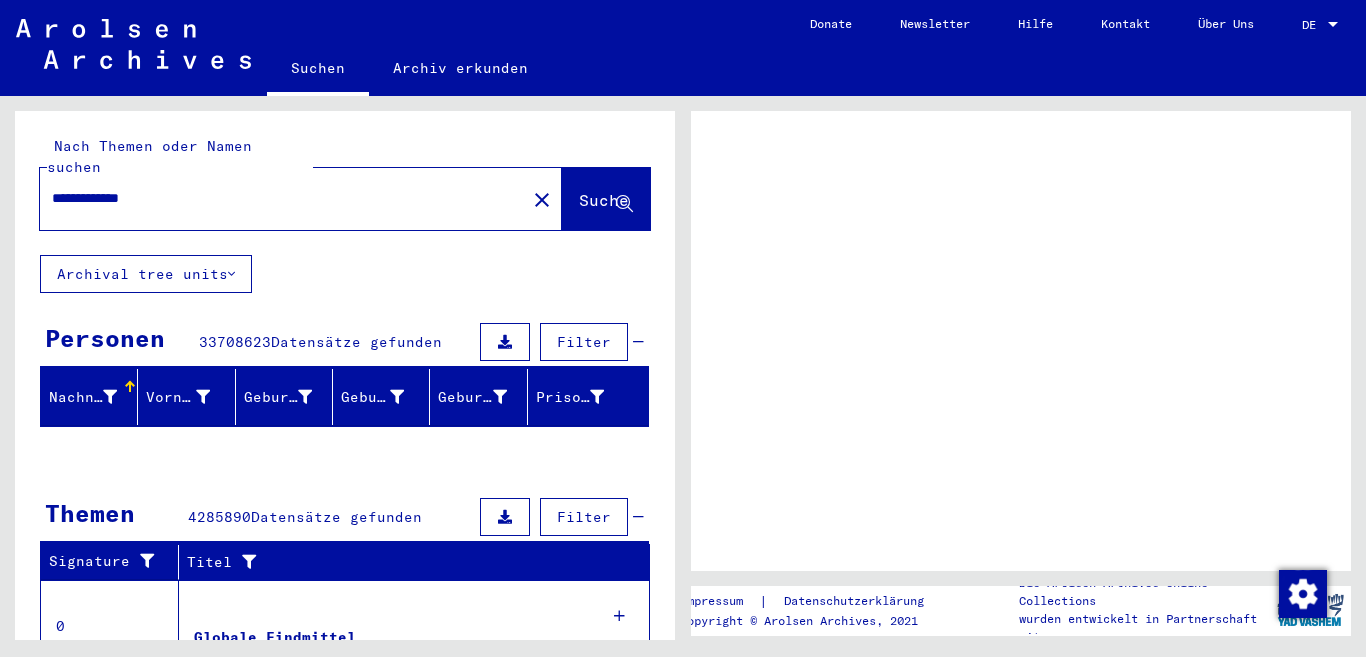type on "**********" 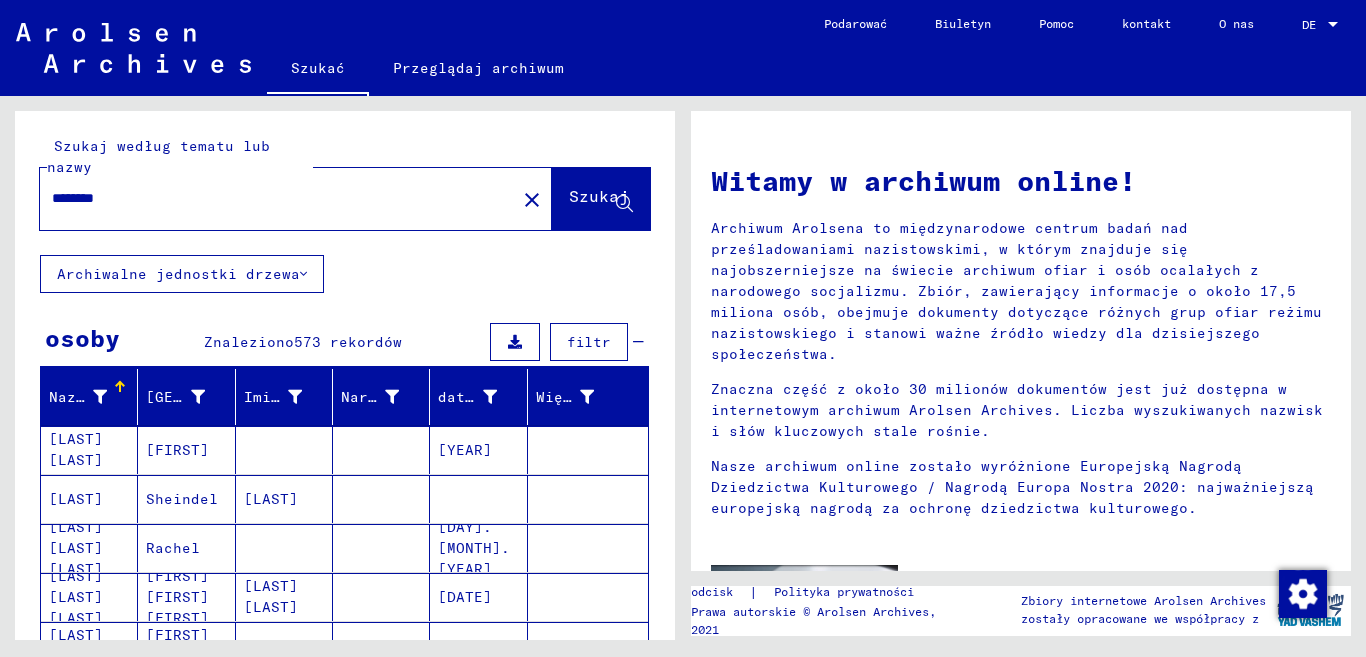 click on "********" at bounding box center (272, 198) 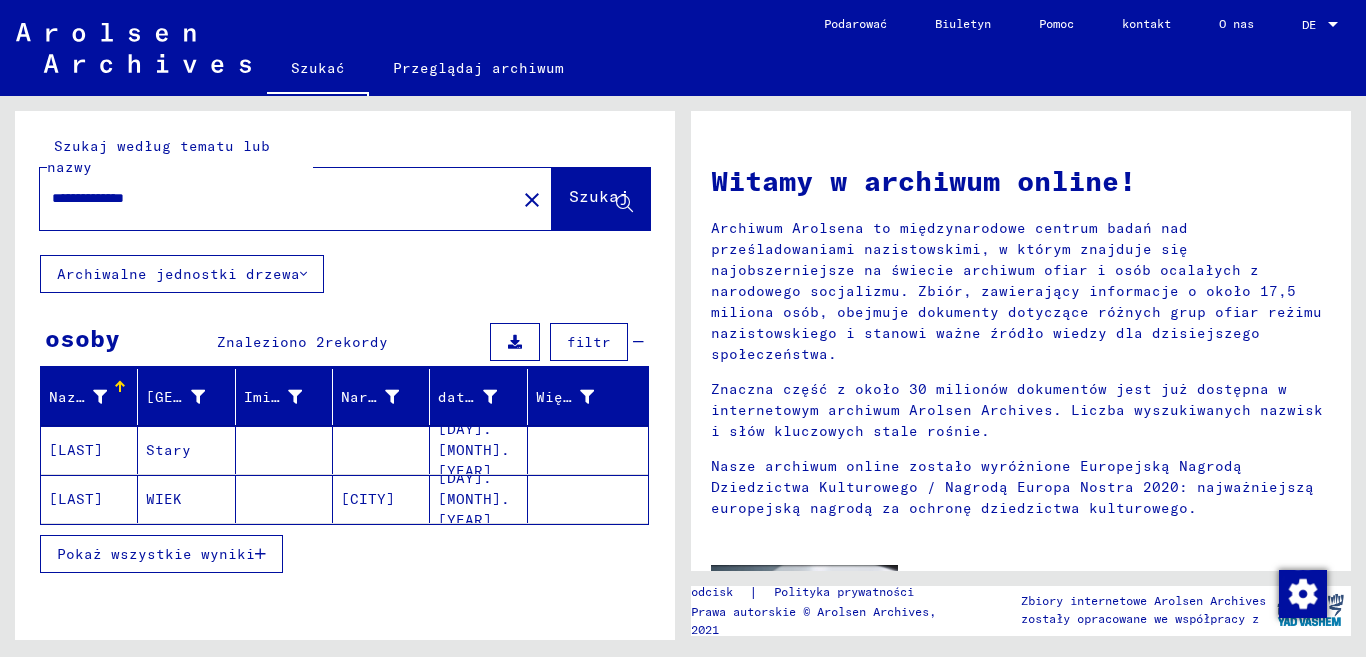 click on "[LAST]" 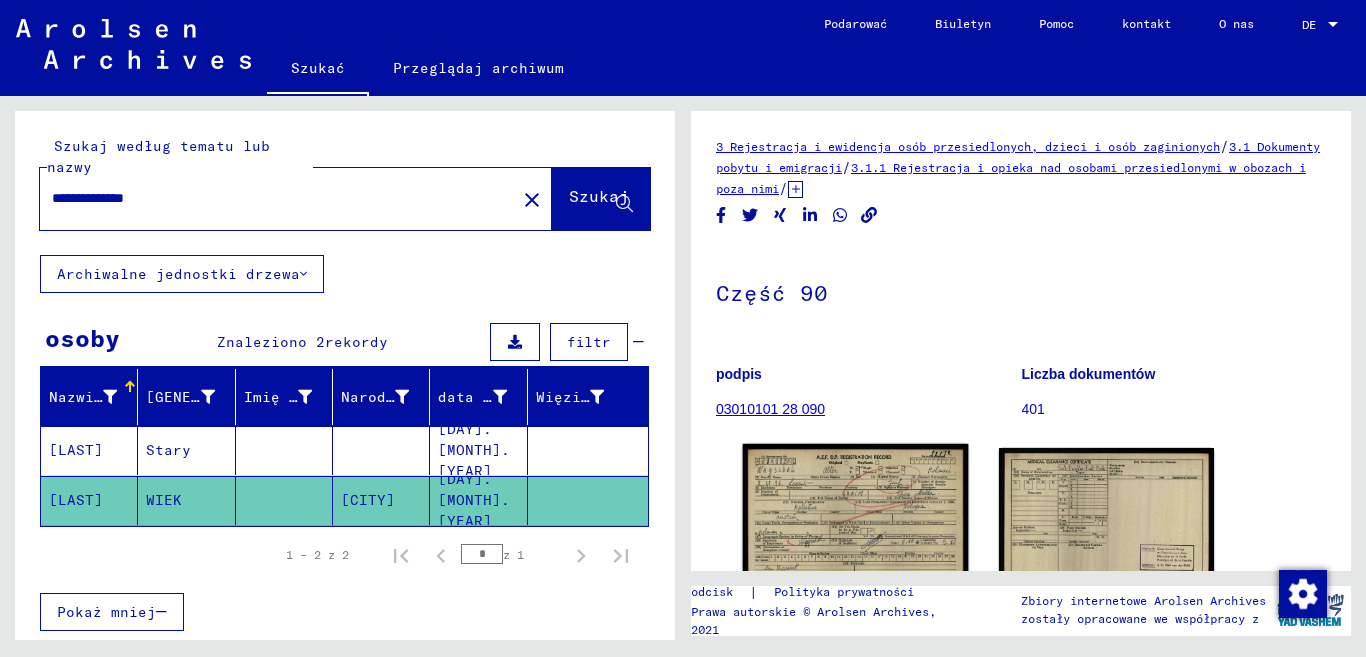 scroll, scrollTop: 0, scrollLeft: 0, axis: both 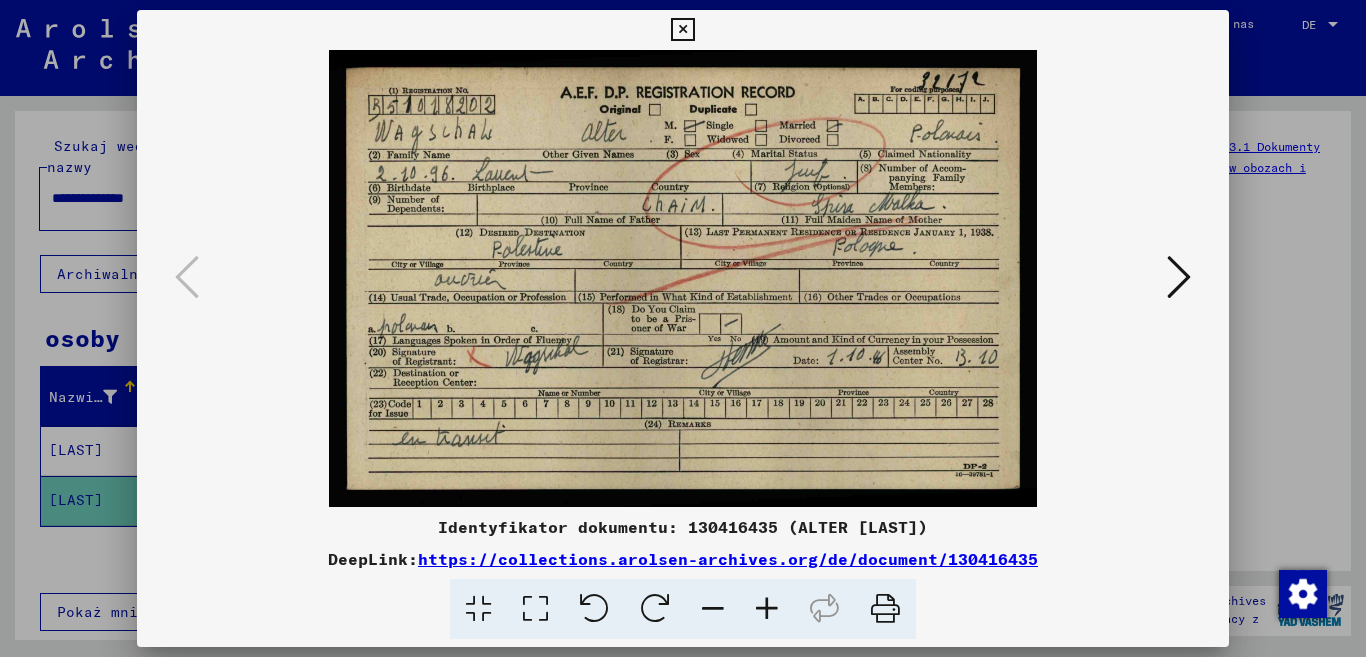 click at bounding box center (682, 30) 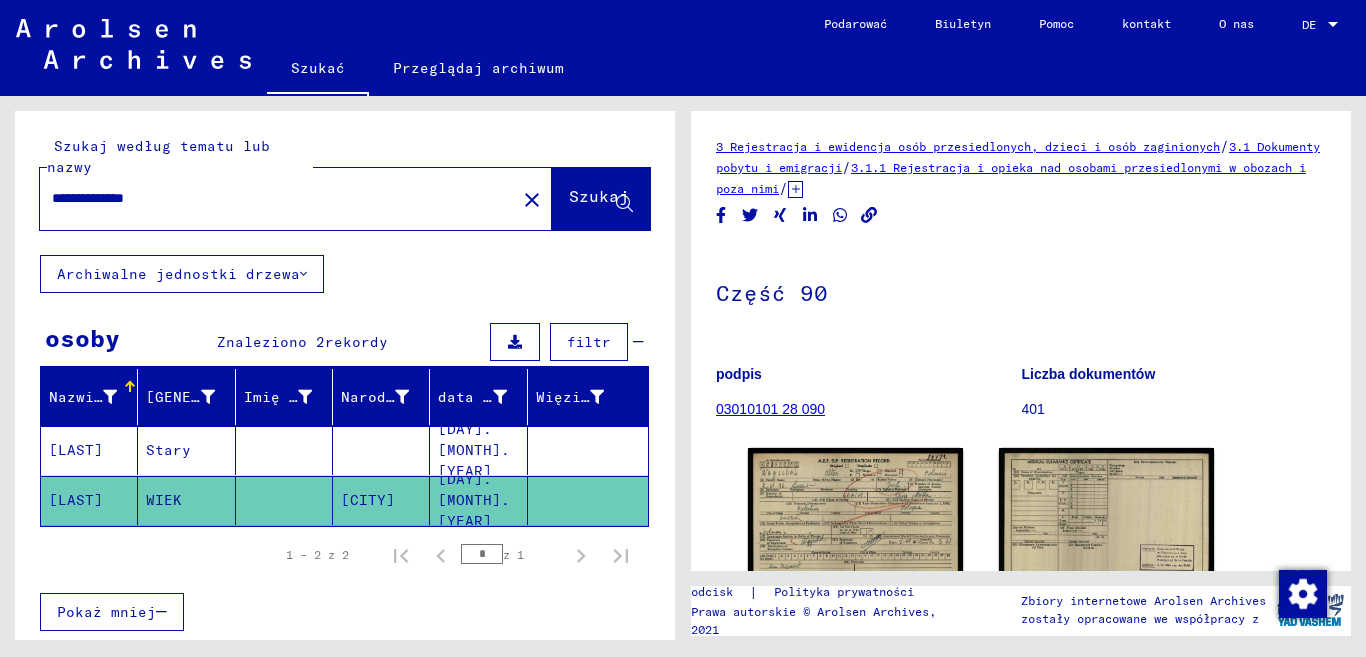 scroll, scrollTop: 100, scrollLeft: 0, axis: vertical 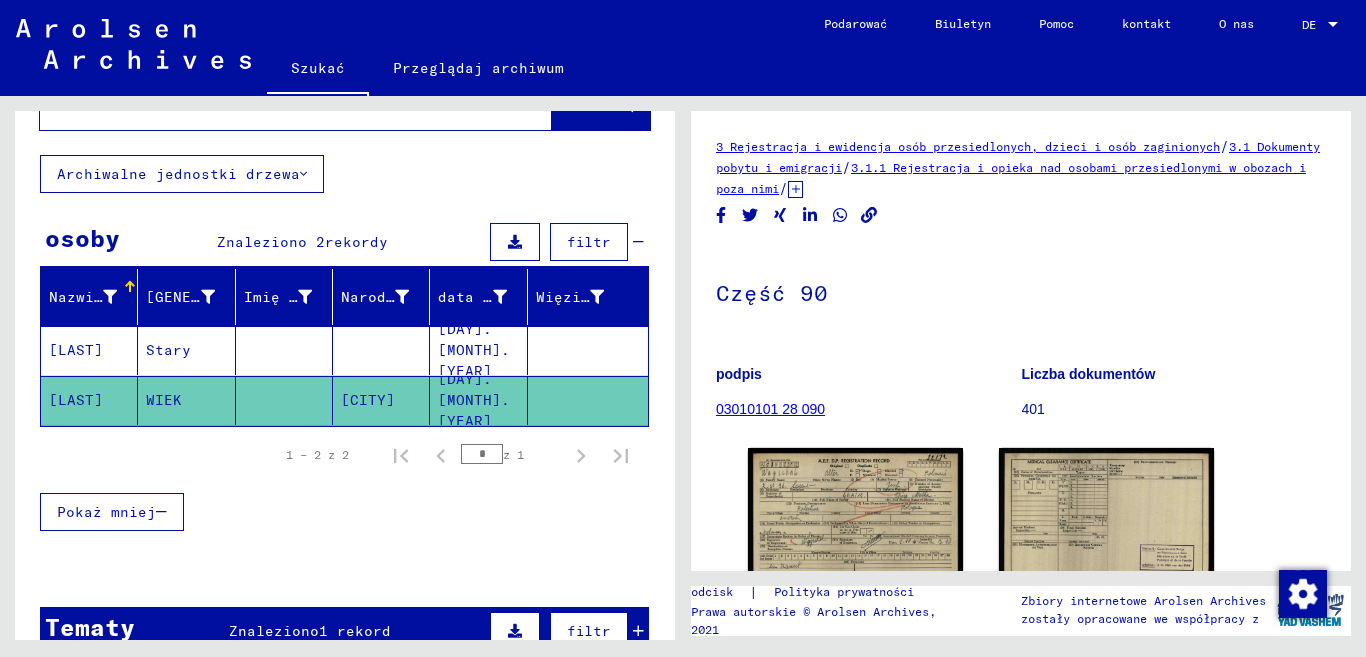 click on "Stary" at bounding box center (164, 400) 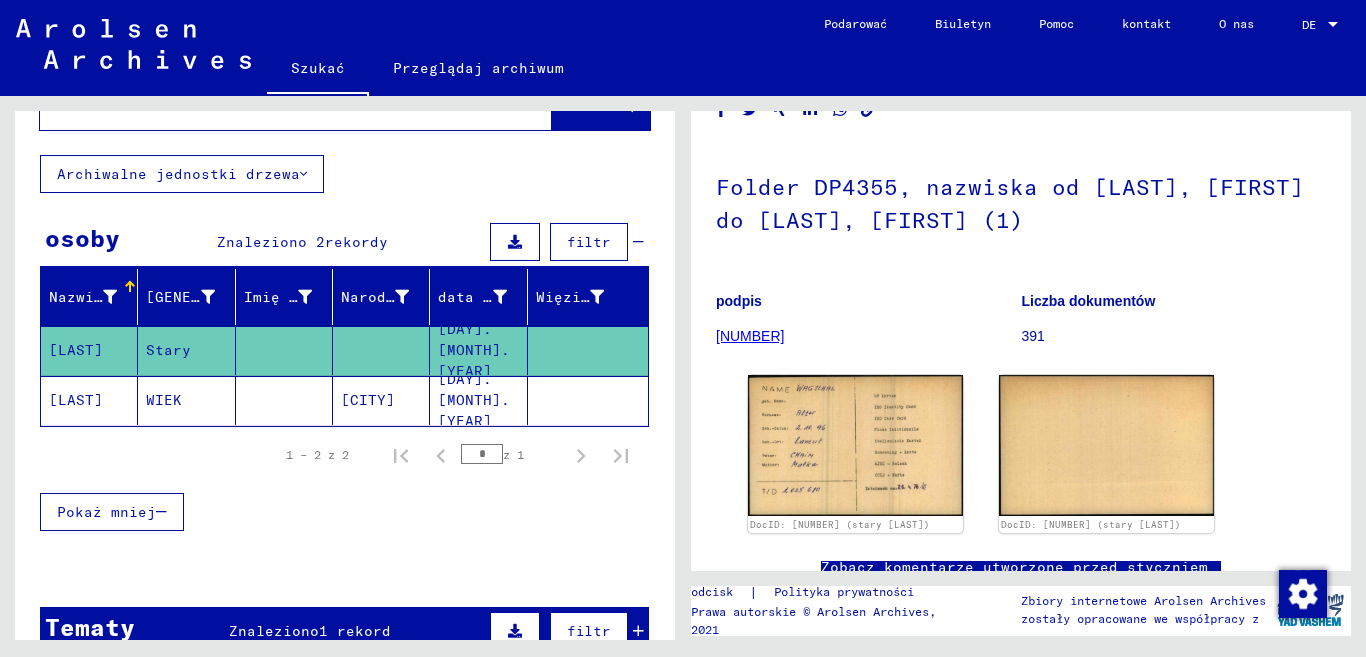 scroll, scrollTop: 300, scrollLeft: 0, axis: vertical 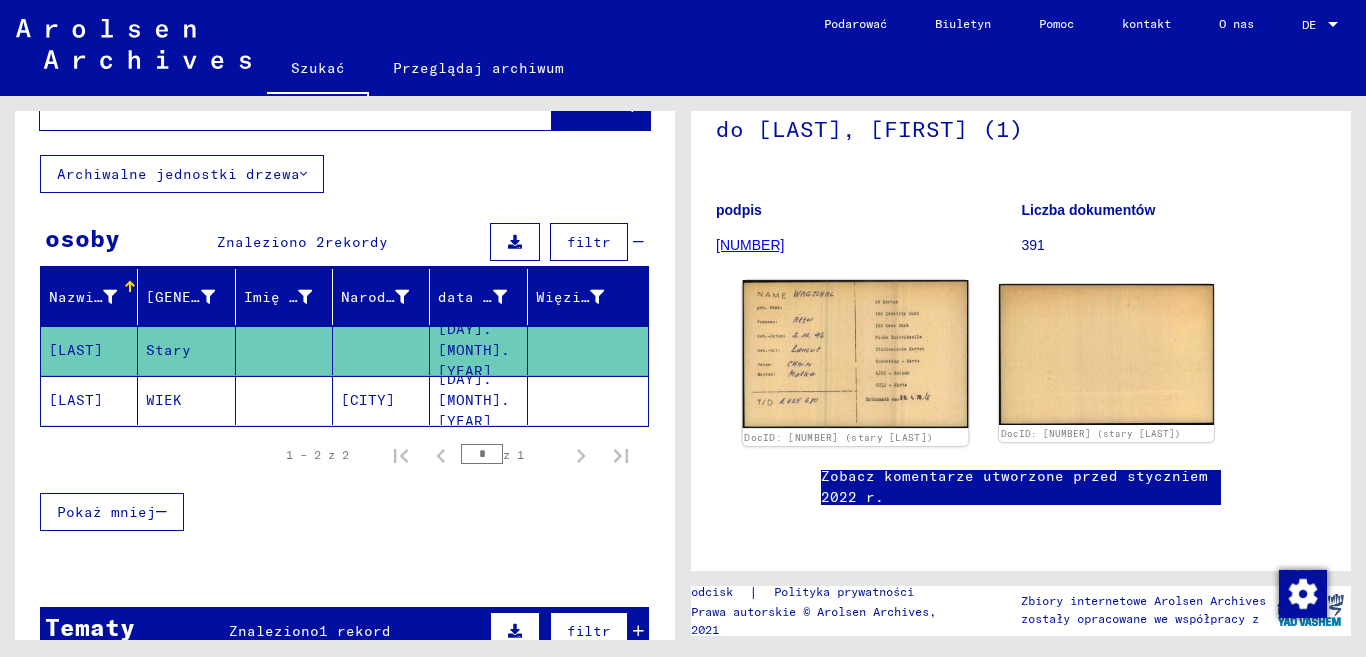 click 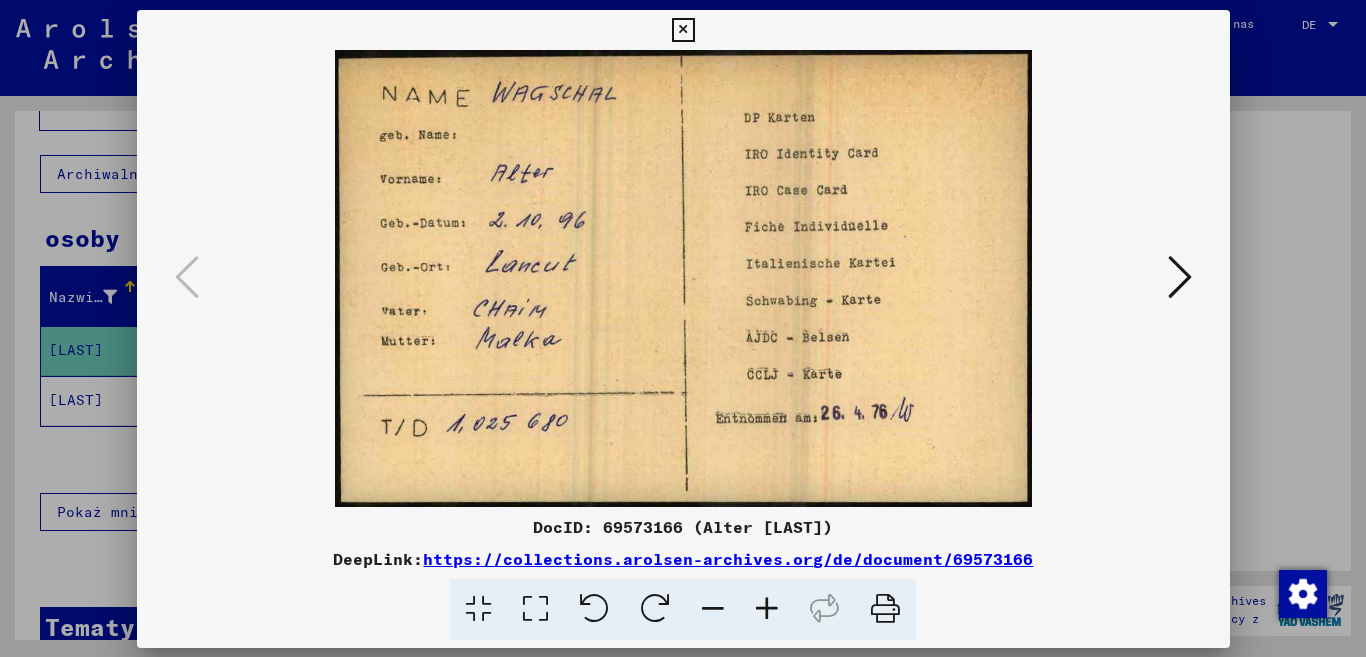 click at bounding box center (683, 278) 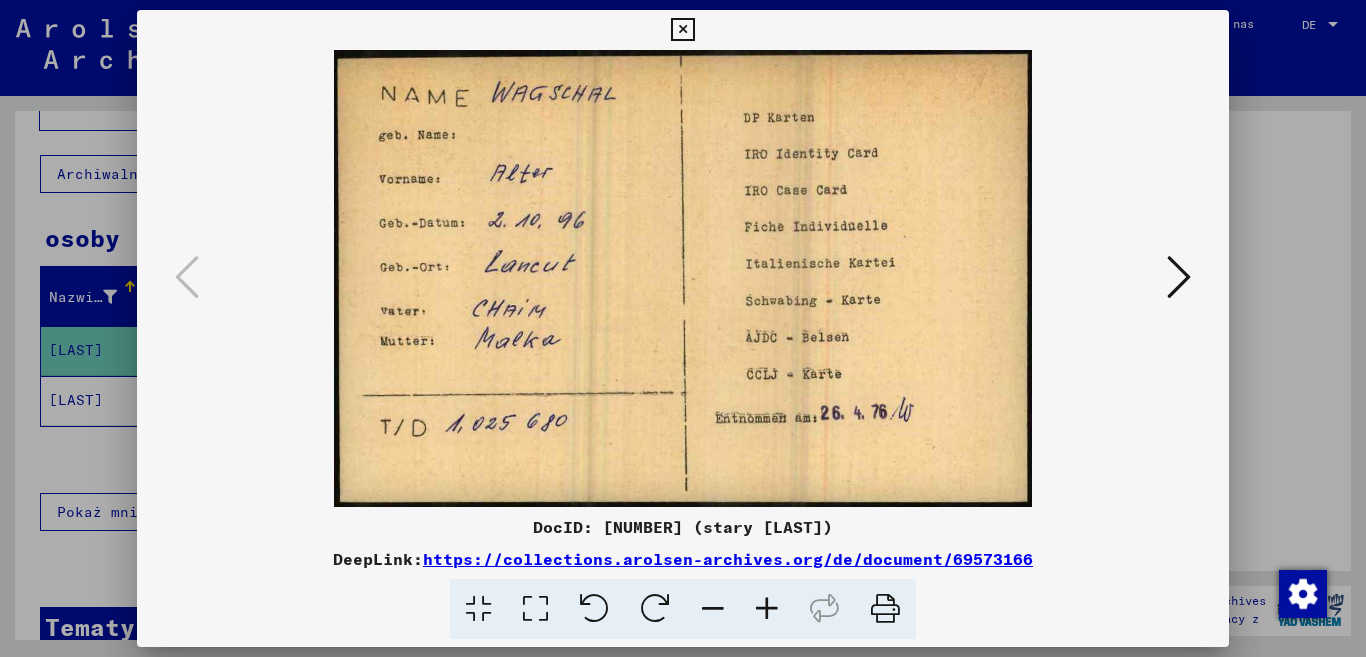click at bounding box center (682, 30) 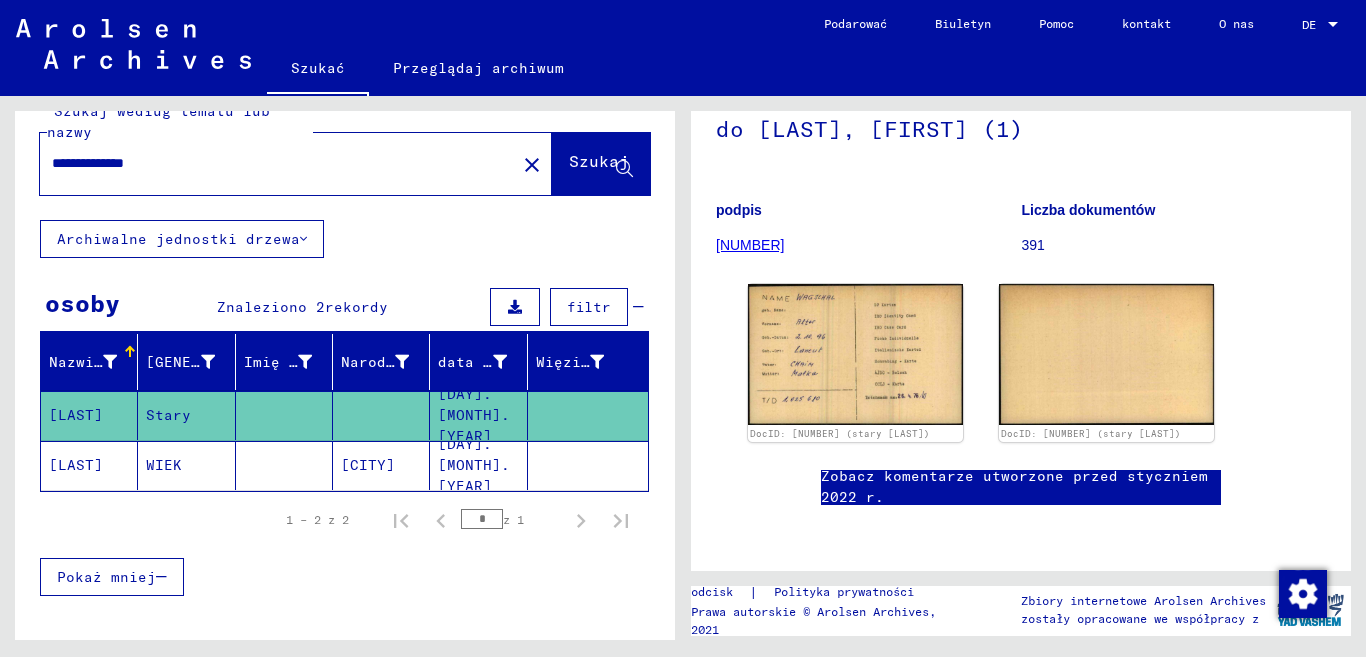 scroll, scrollTop: 0, scrollLeft: 0, axis: both 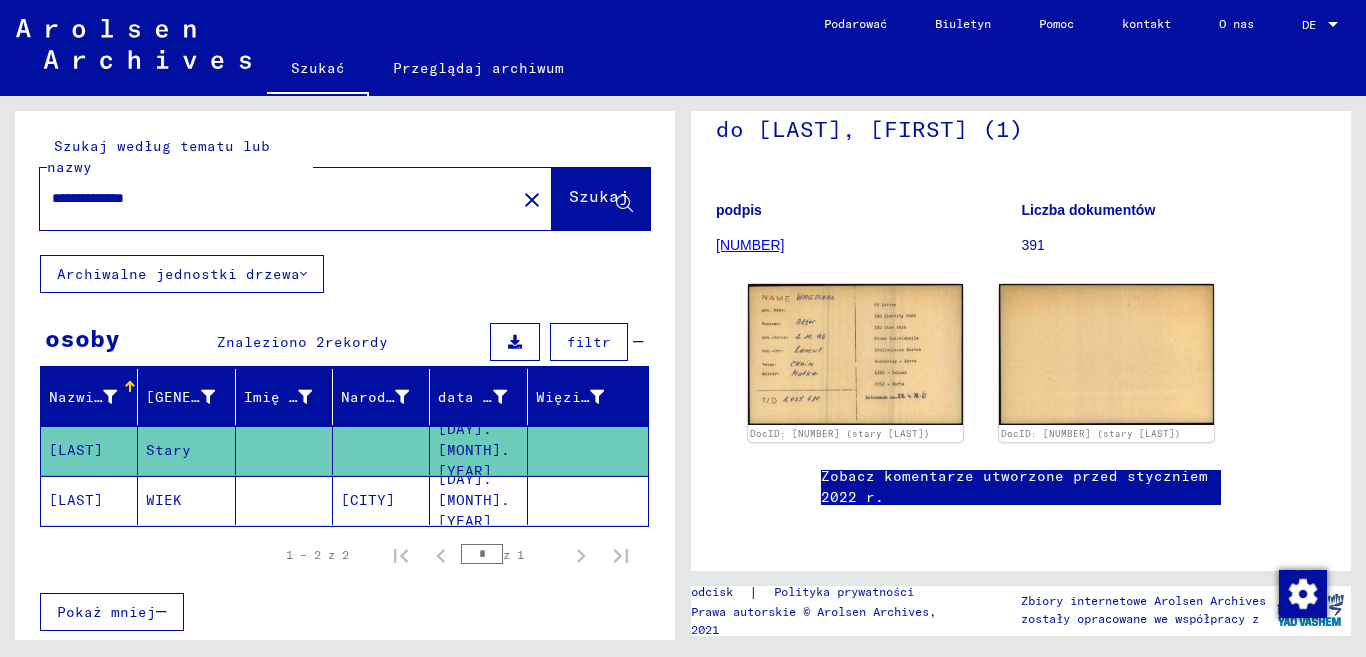 click on "**********" 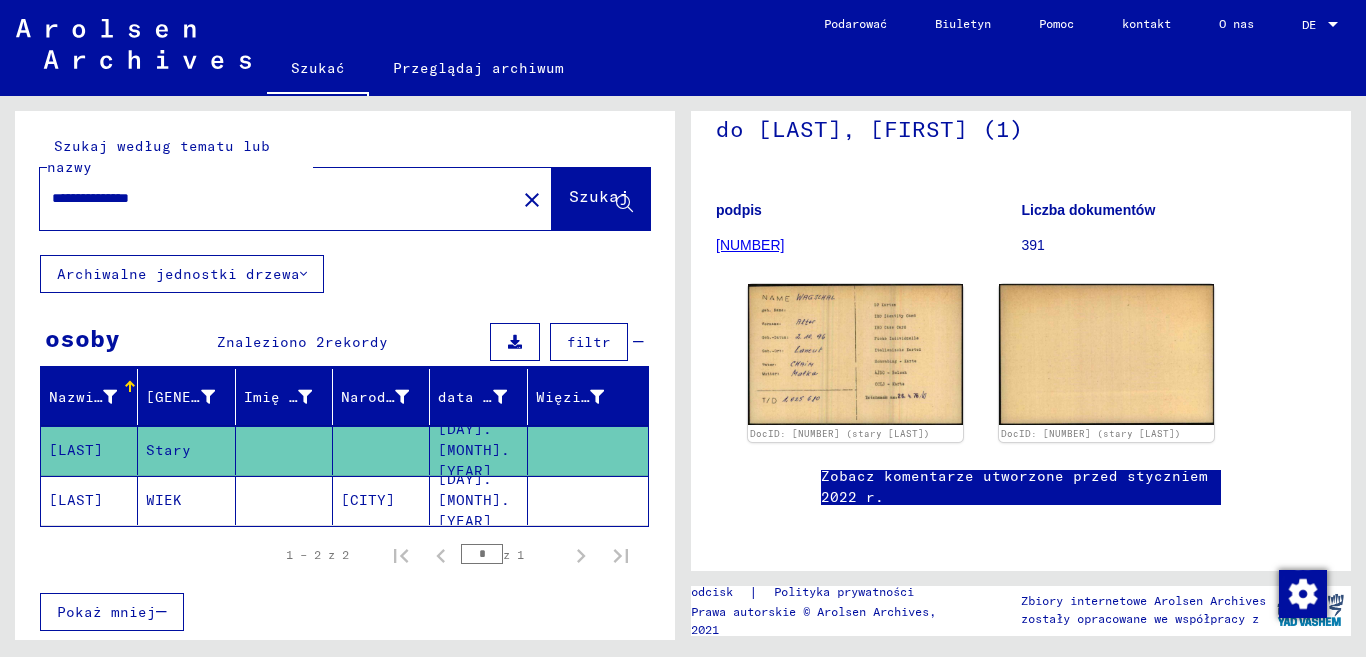 scroll, scrollTop: 0, scrollLeft: 0, axis: both 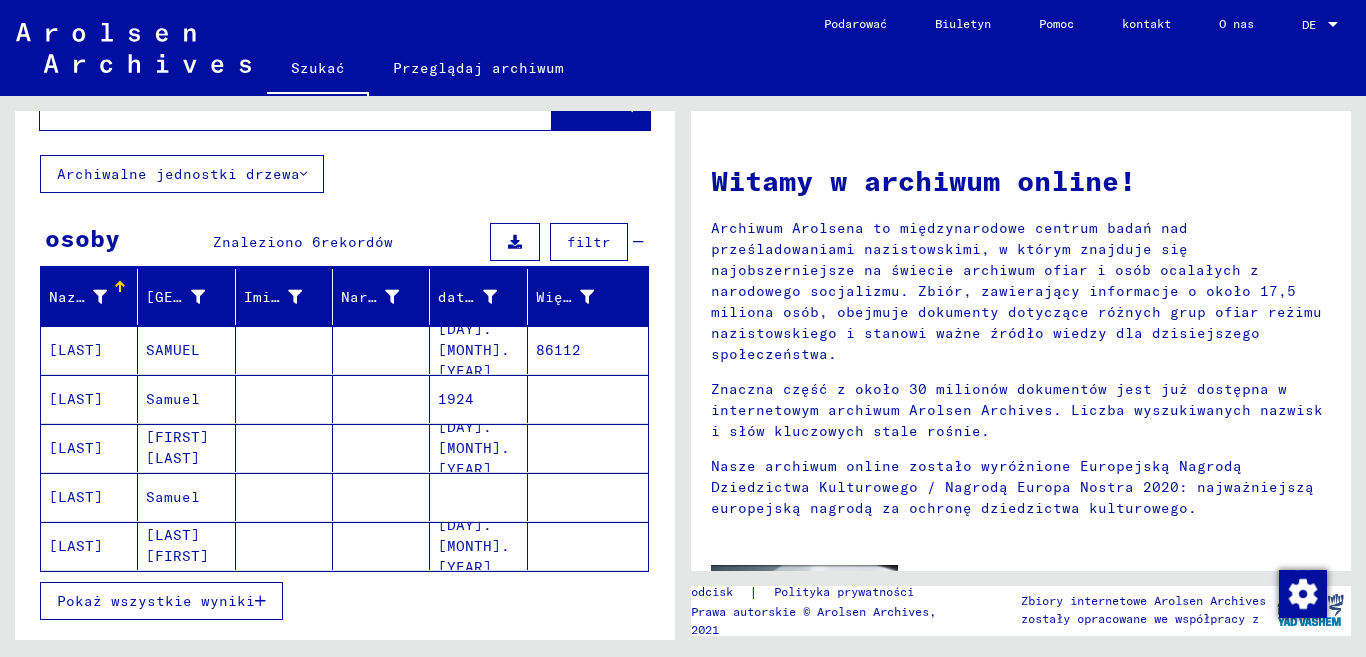 click on "Pokaż wszystkie wyniki" at bounding box center (156, 601) 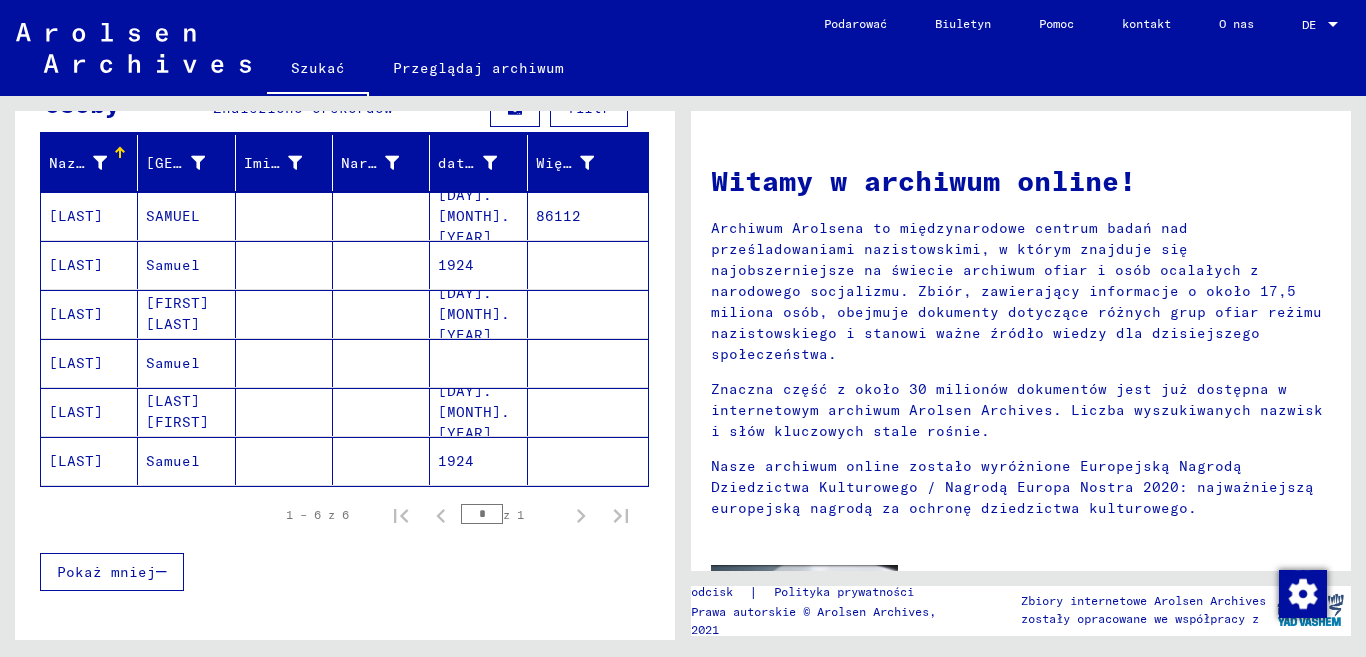 scroll, scrollTop: 300, scrollLeft: 0, axis: vertical 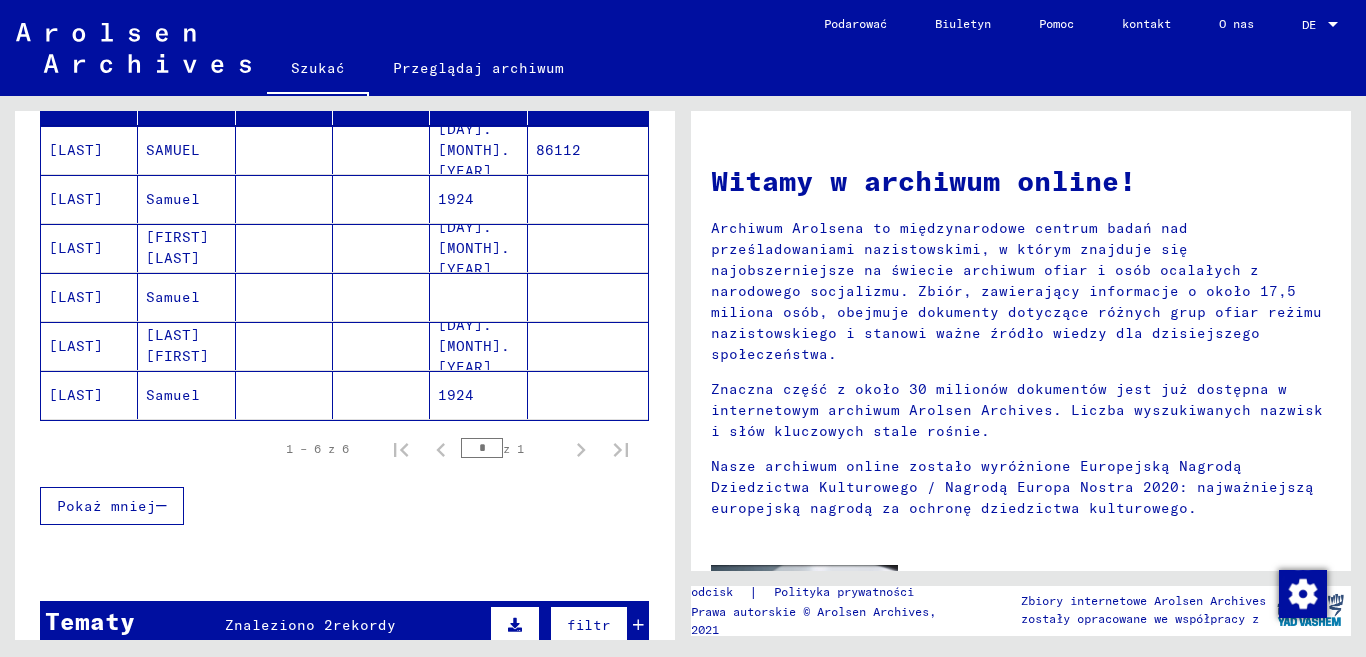 click on "Samuel" 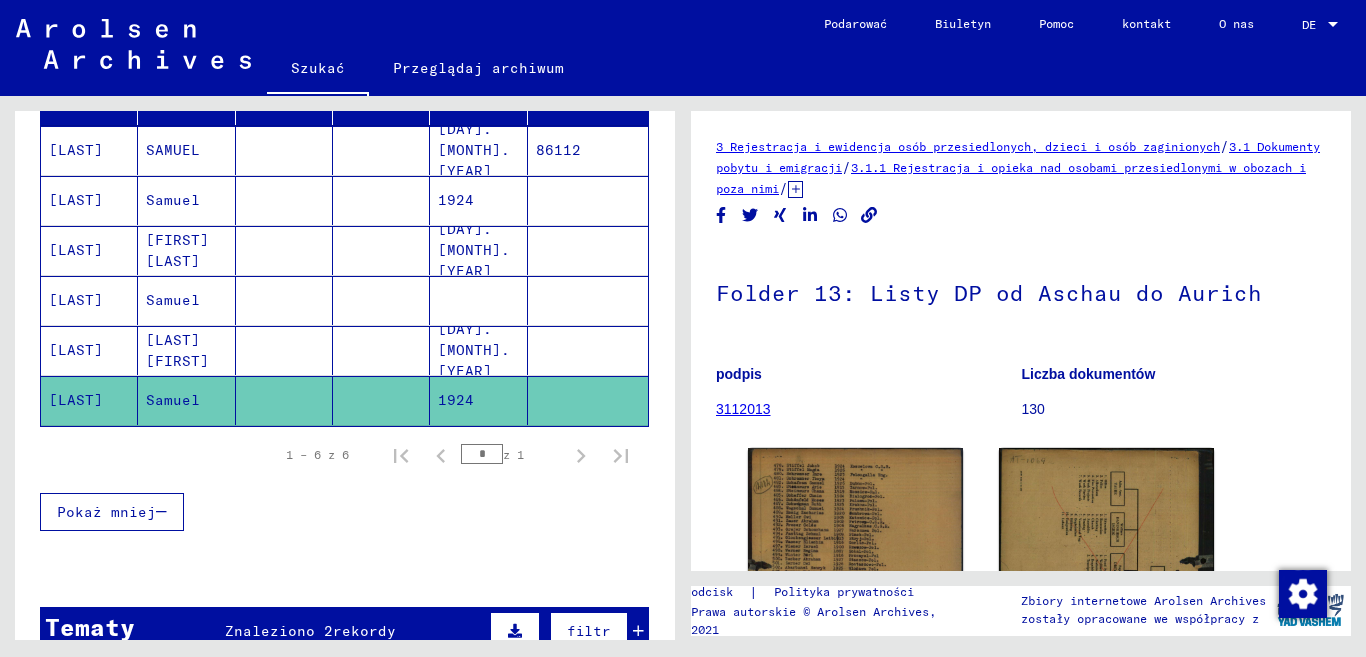 scroll, scrollTop: 0, scrollLeft: 0, axis: both 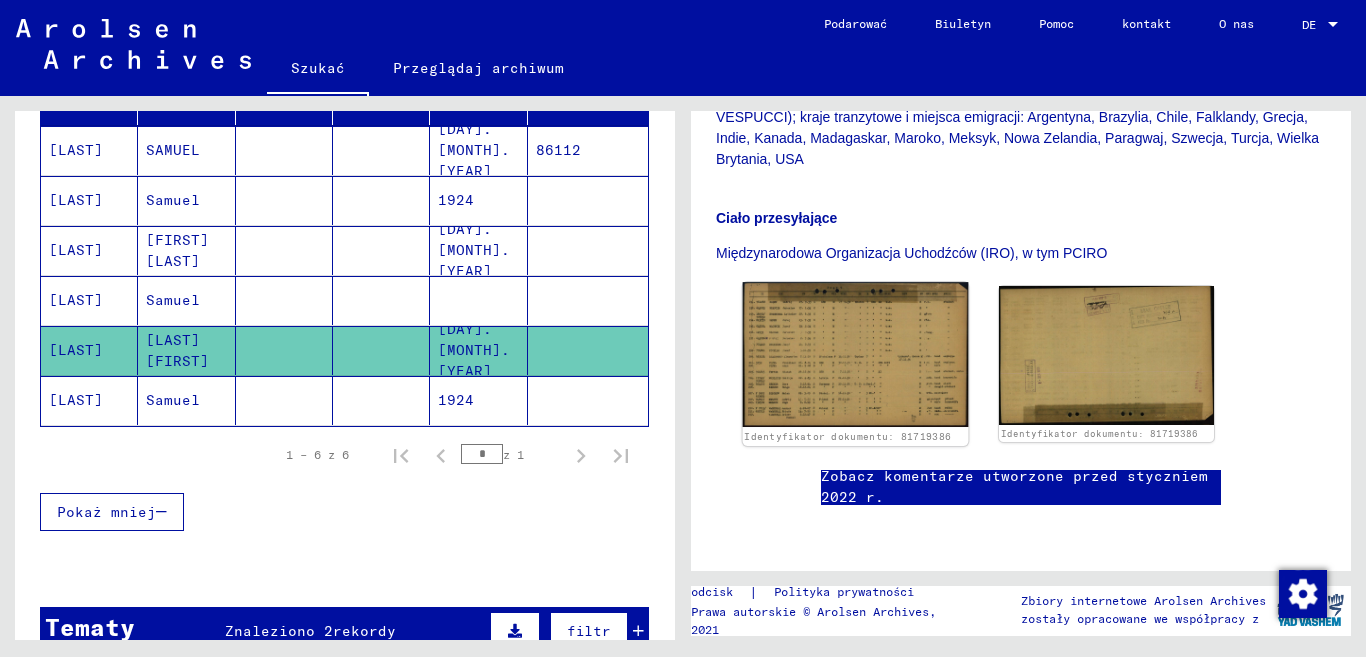 click 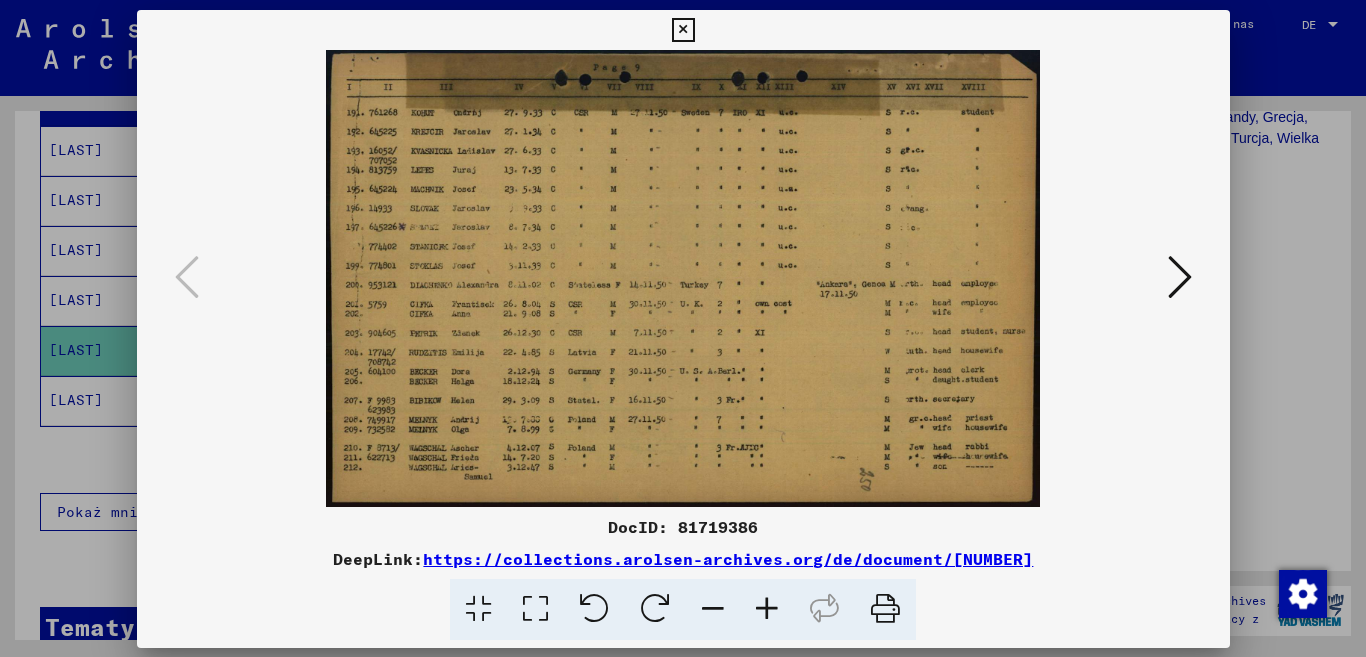 click at bounding box center [683, 278] 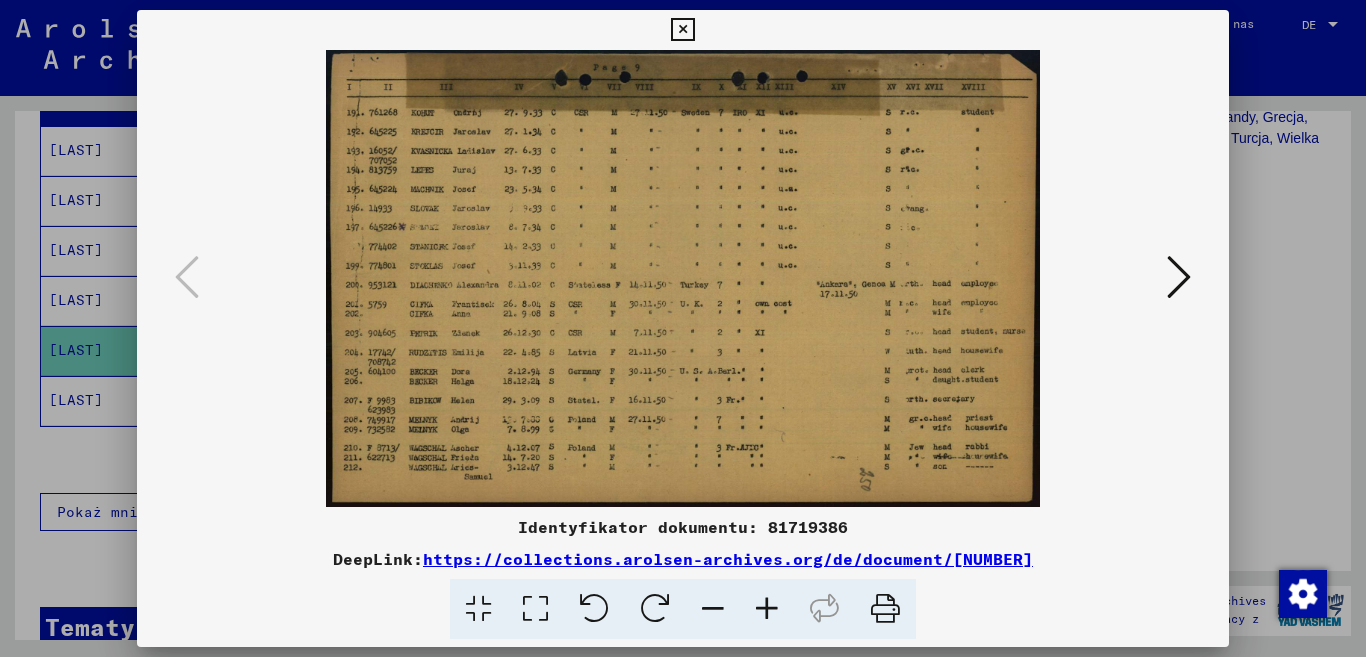 click at bounding box center [767, 609] 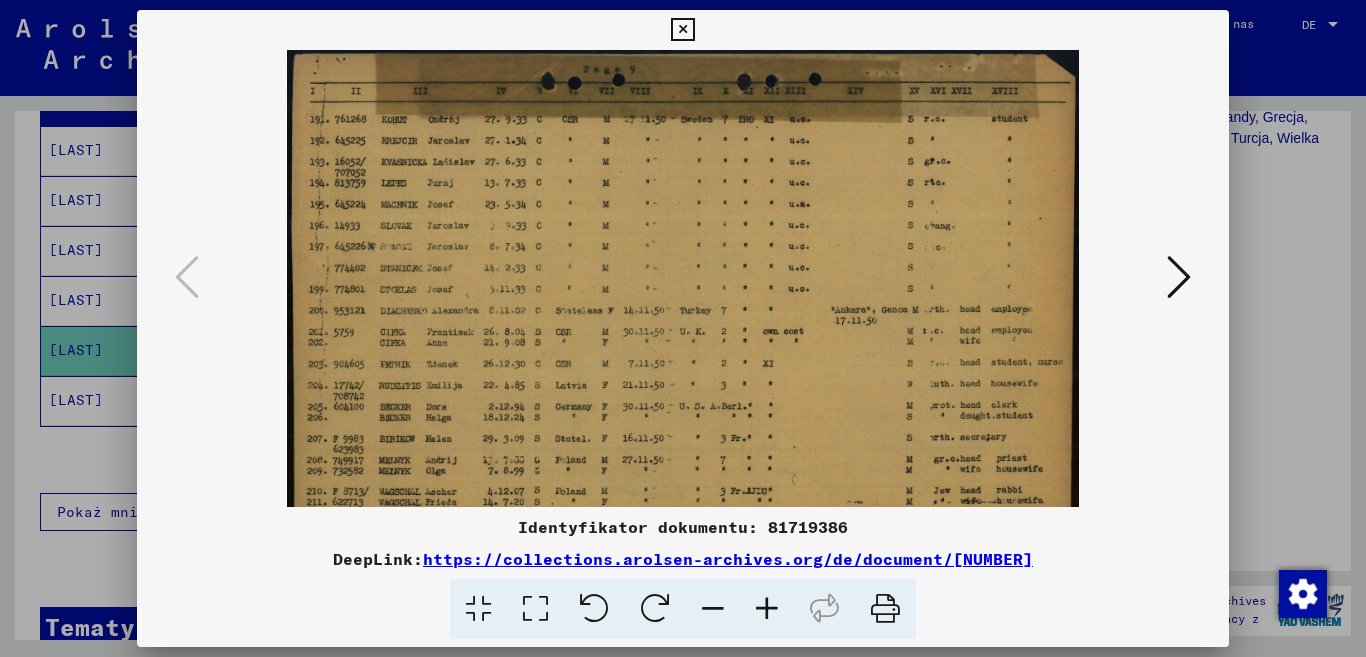 click at bounding box center [767, 609] 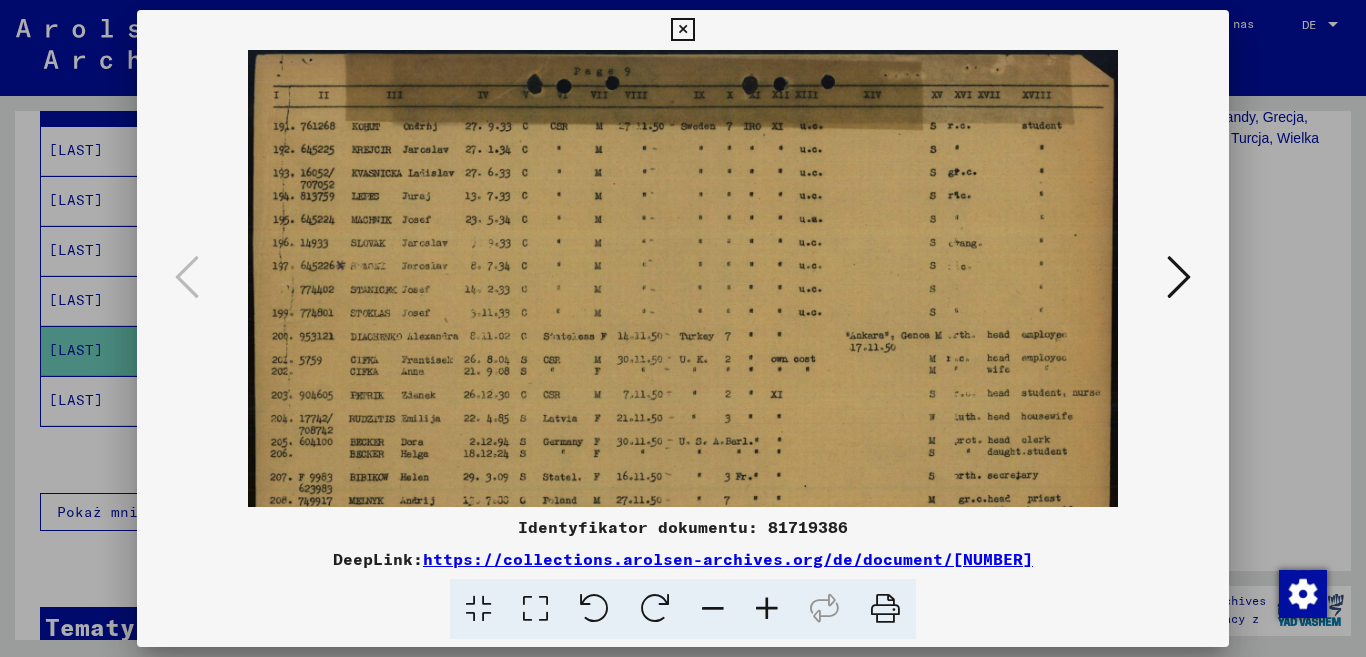 click at bounding box center (767, 609) 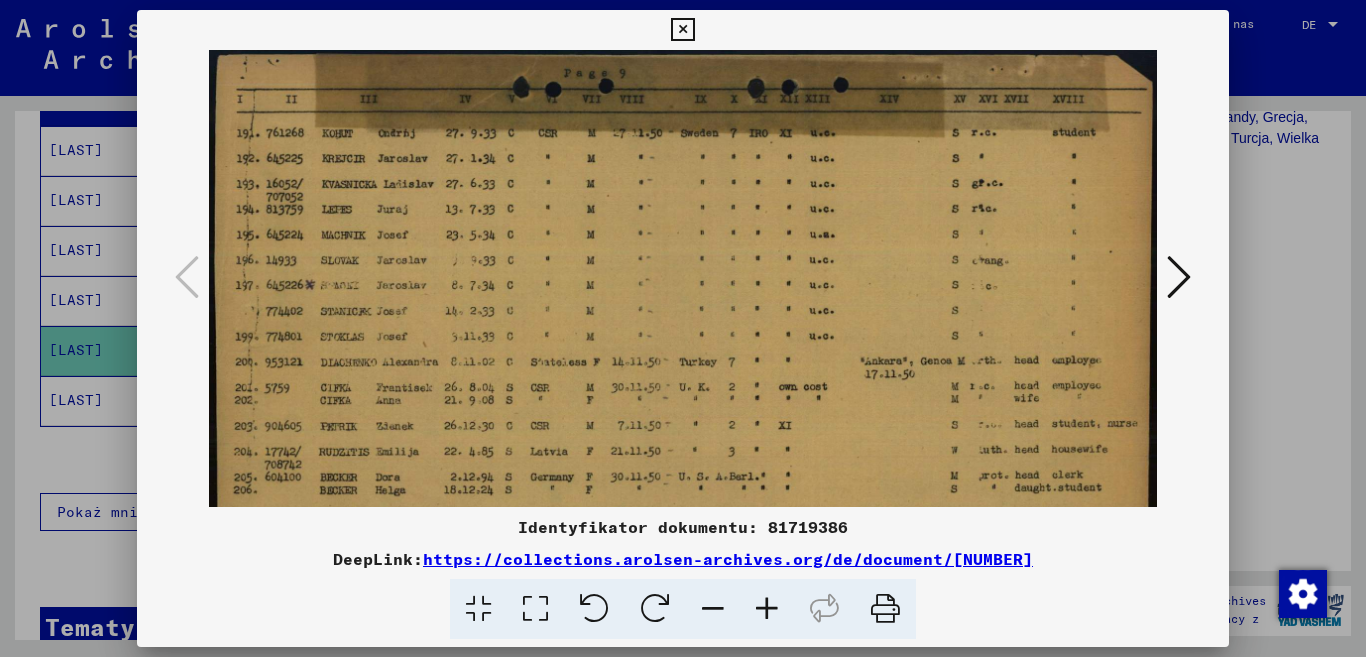 click at bounding box center (767, 609) 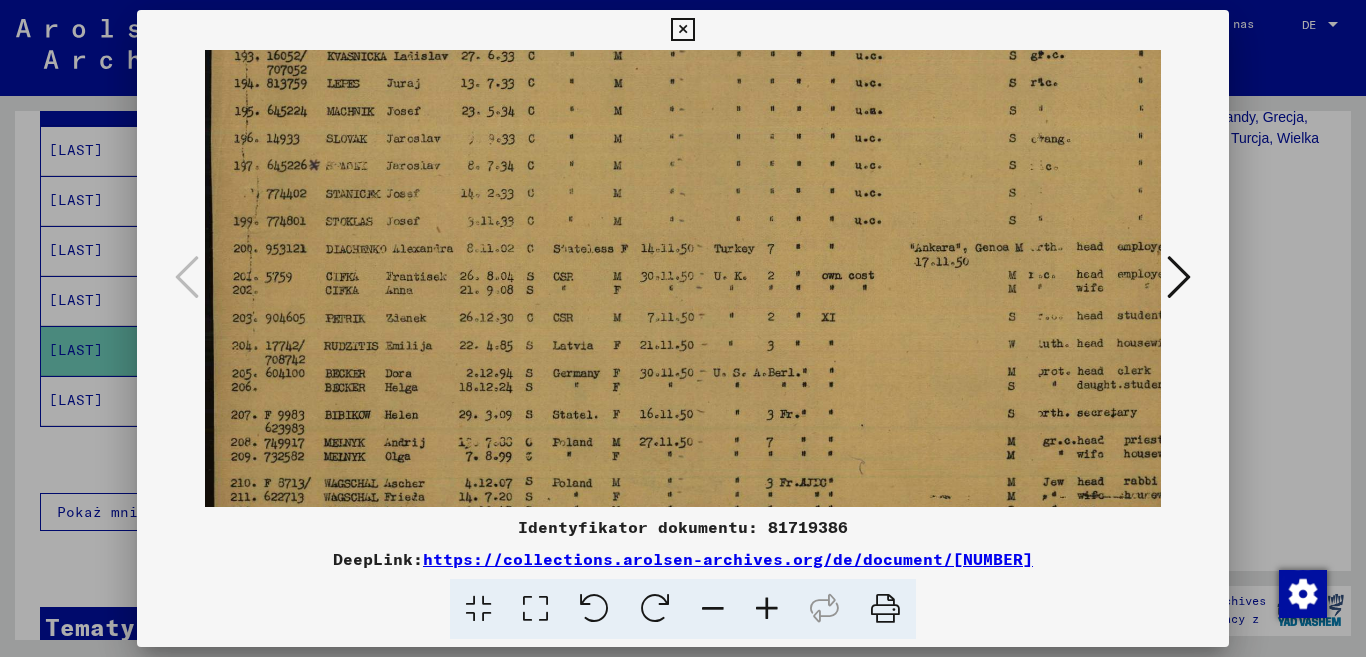 drag, startPoint x: 664, startPoint y: 405, endPoint x: 671, endPoint y: 246, distance: 159.154 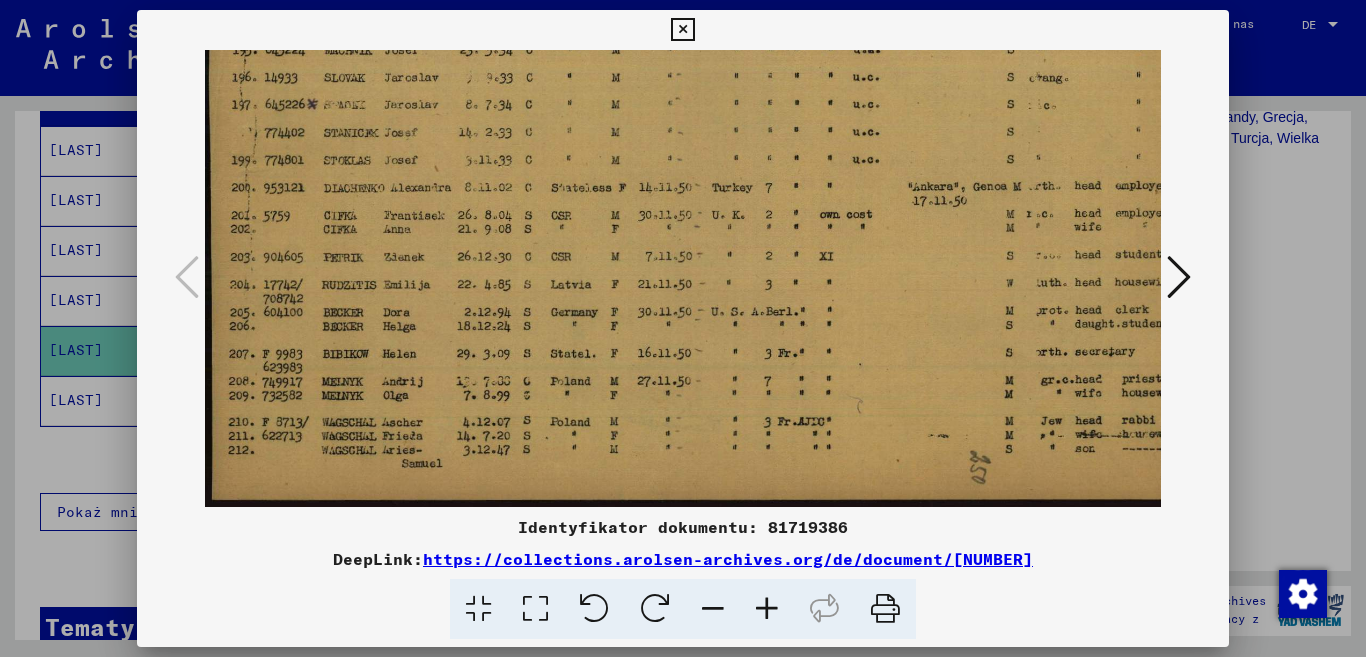 scroll, scrollTop: 200, scrollLeft: 0, axis: vertical 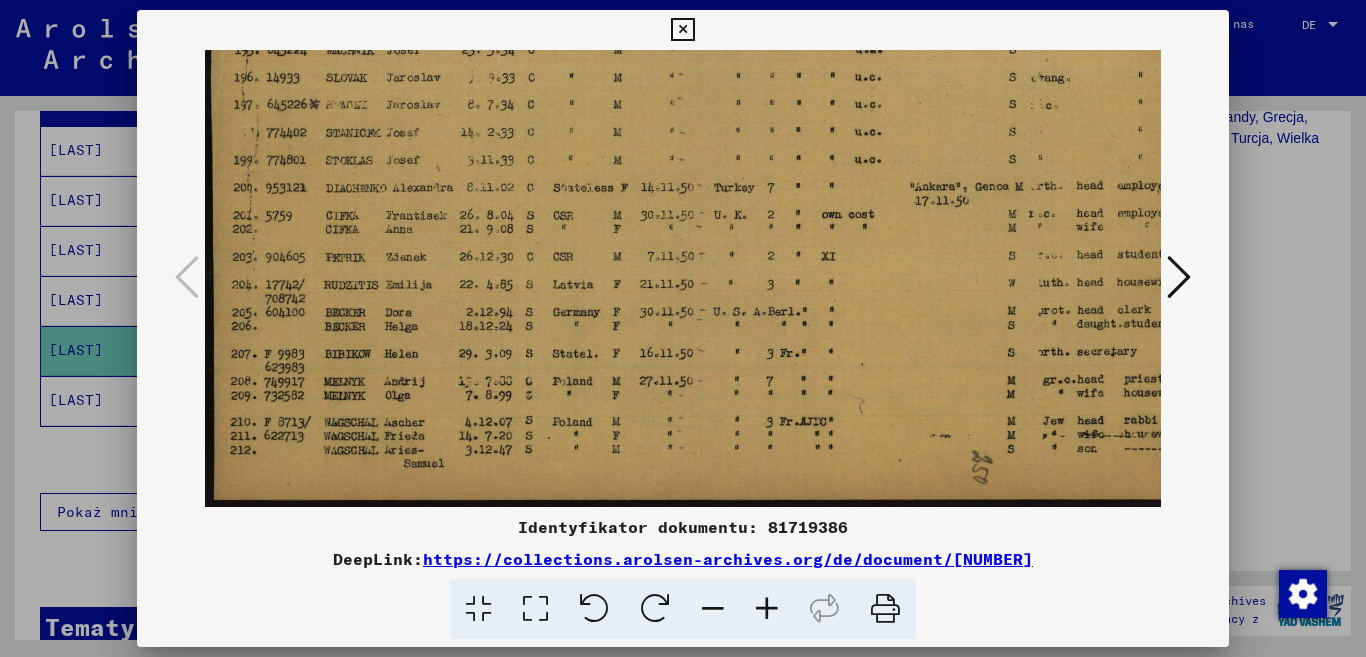 drag, startPoint x: 629, startPoint y: 401, endPoint x: 631, endPoint y: 293, distance: 108.01852 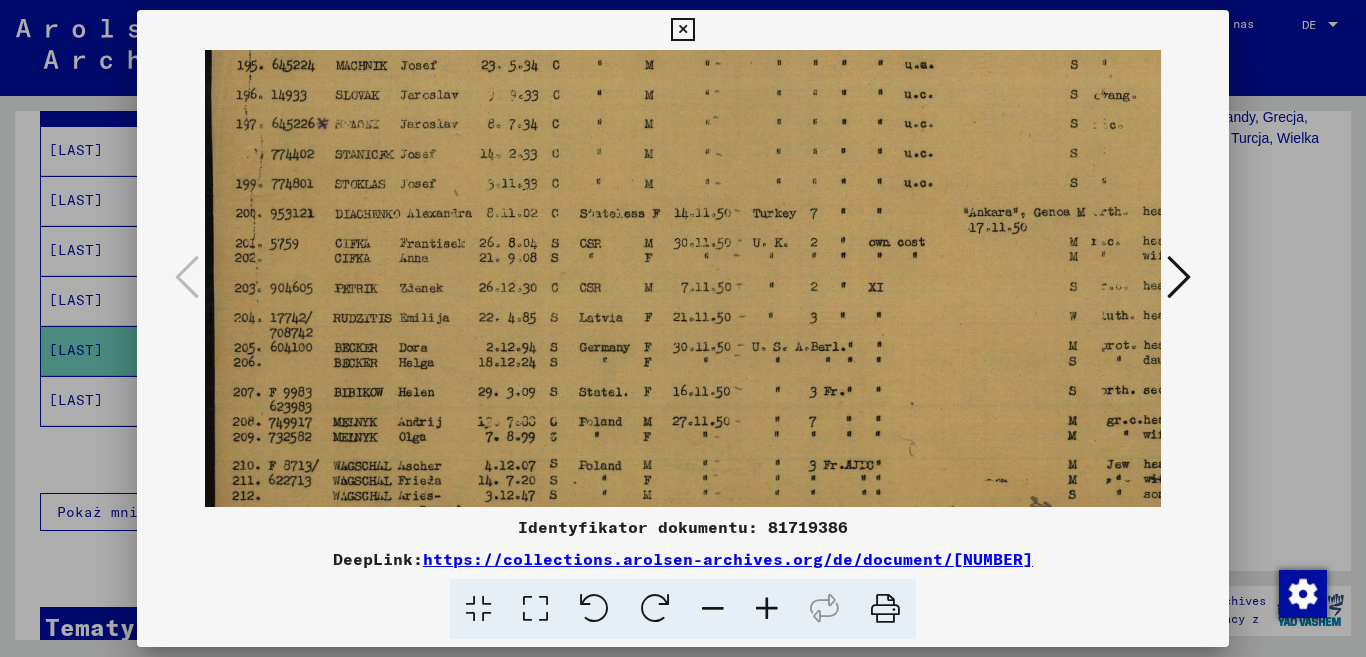 click at bounding box center [767, 609] 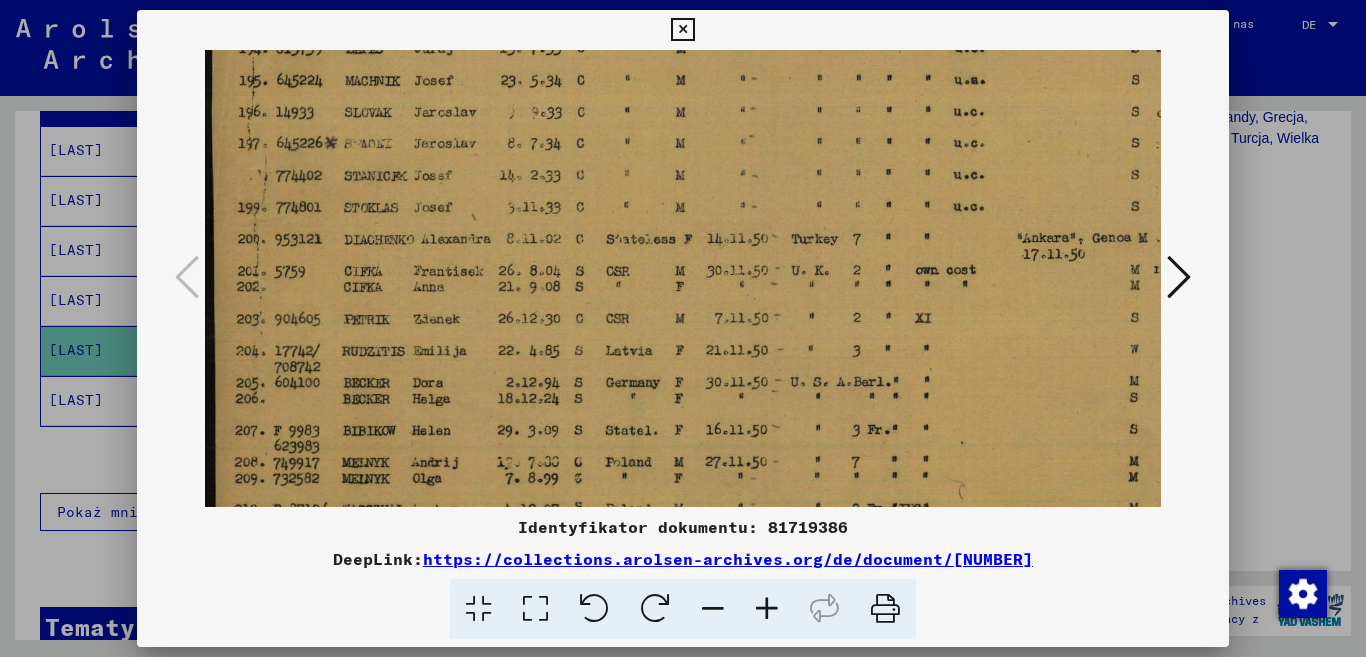 click at bounding box center [682, 30] 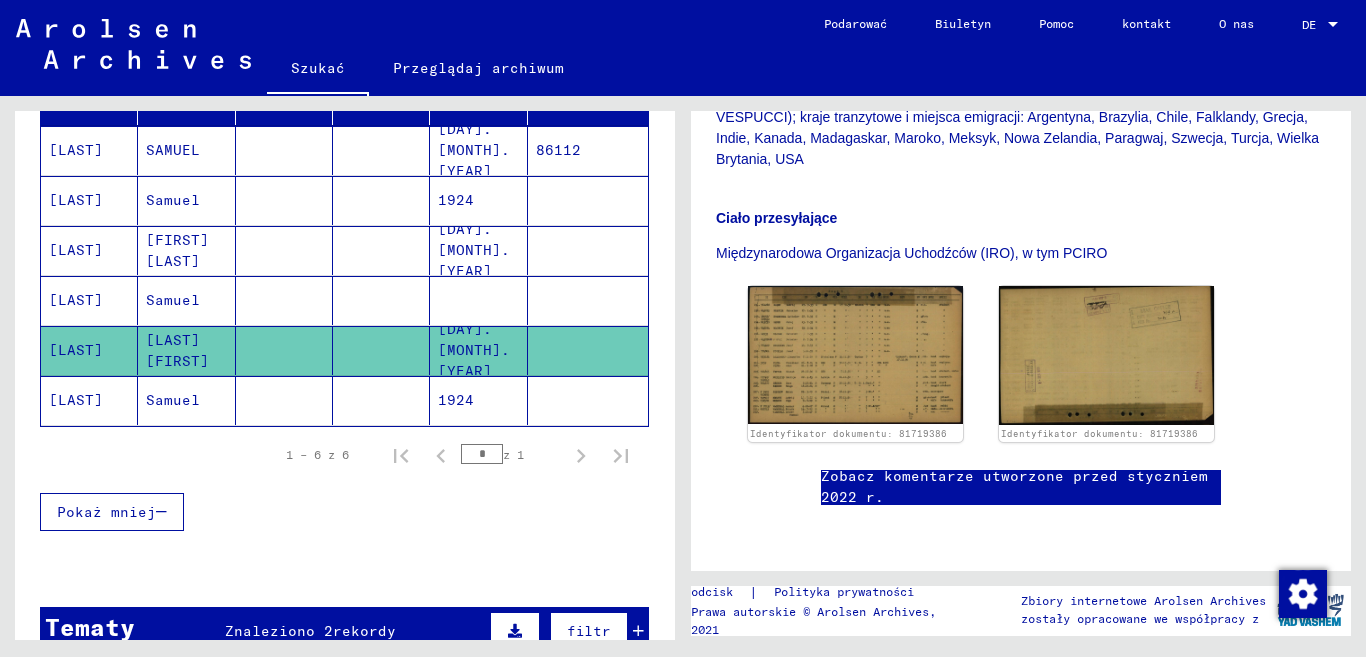click on "Samuel" at bounding box center (186, 350) 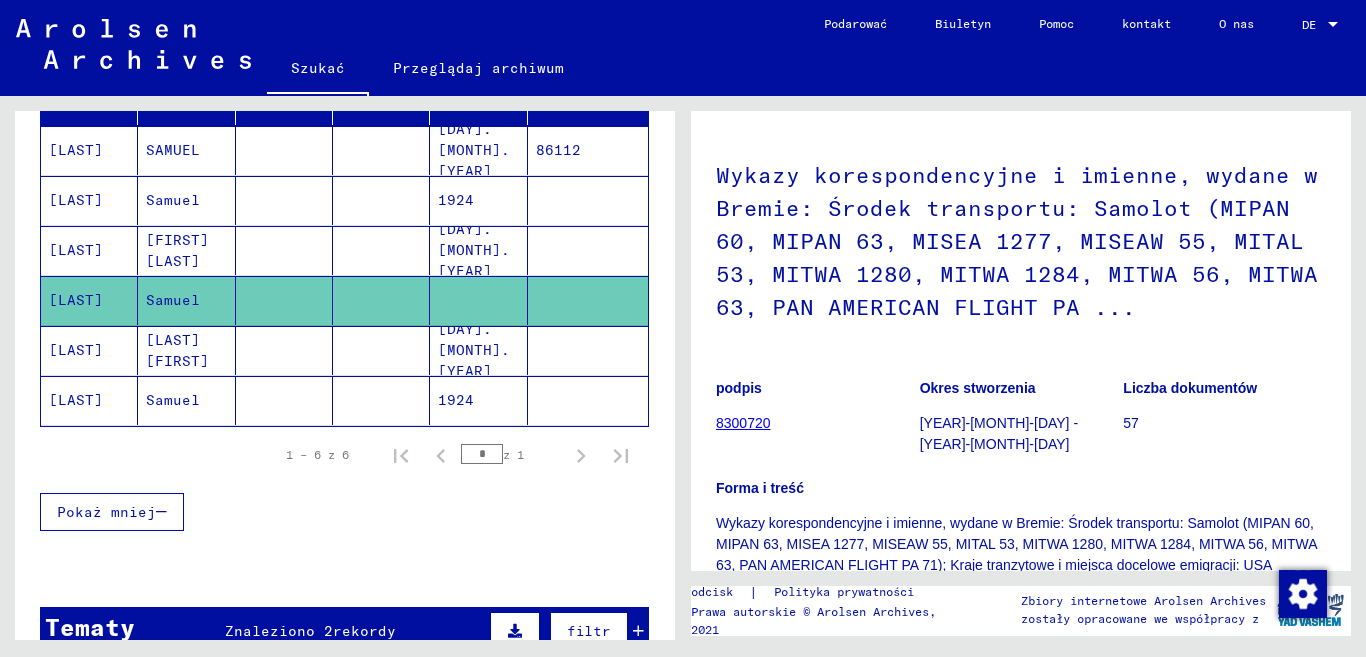 scroll, scrollTop: 200, scrollLeft: 0, axis: vertical 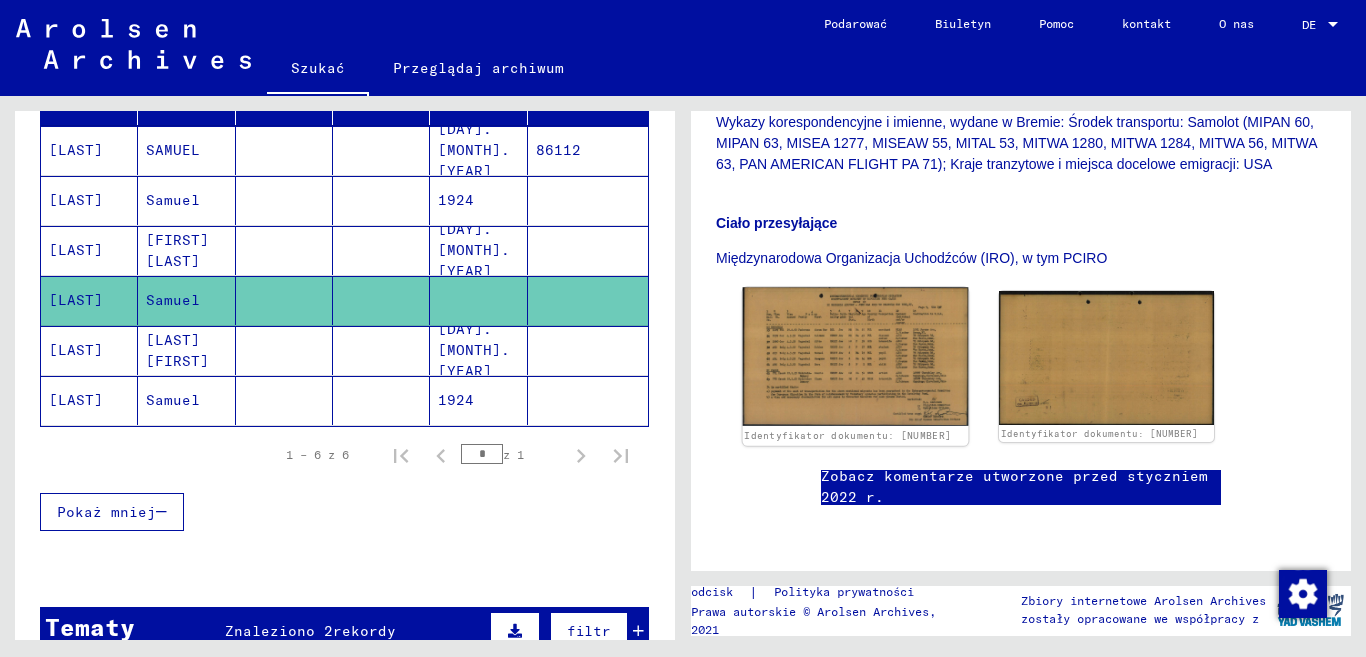 click 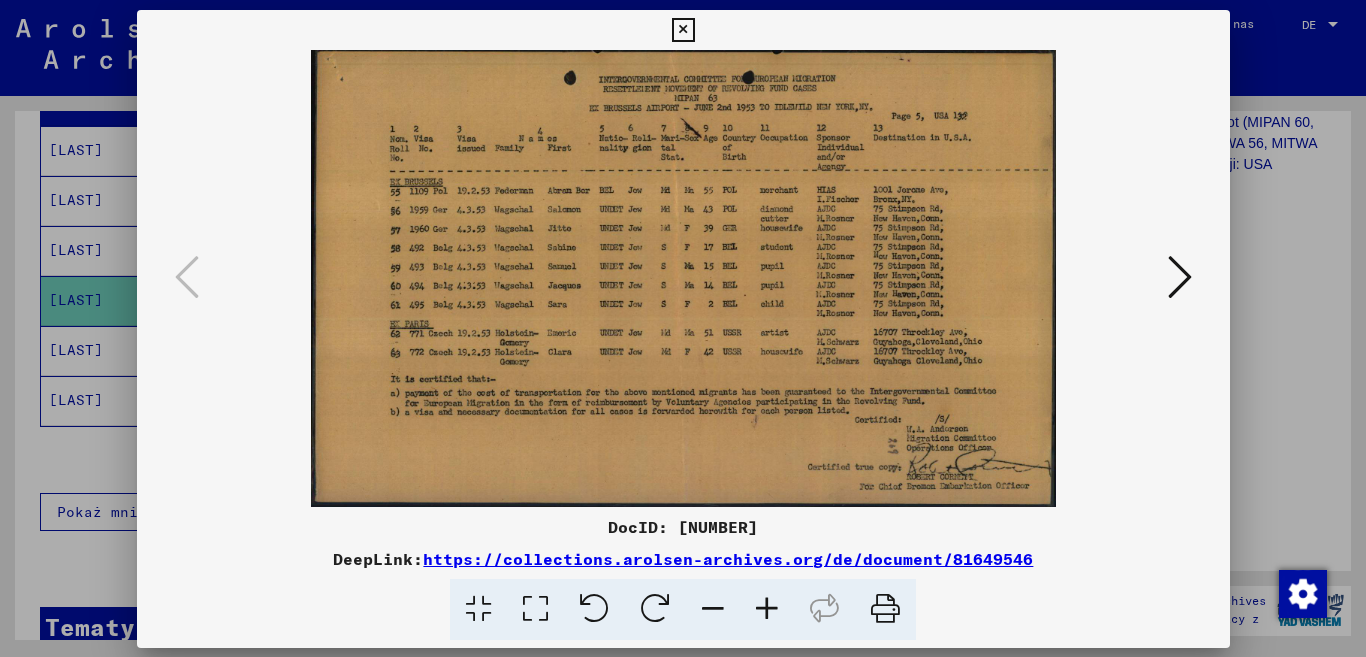 click at bounding box center (683, 278) 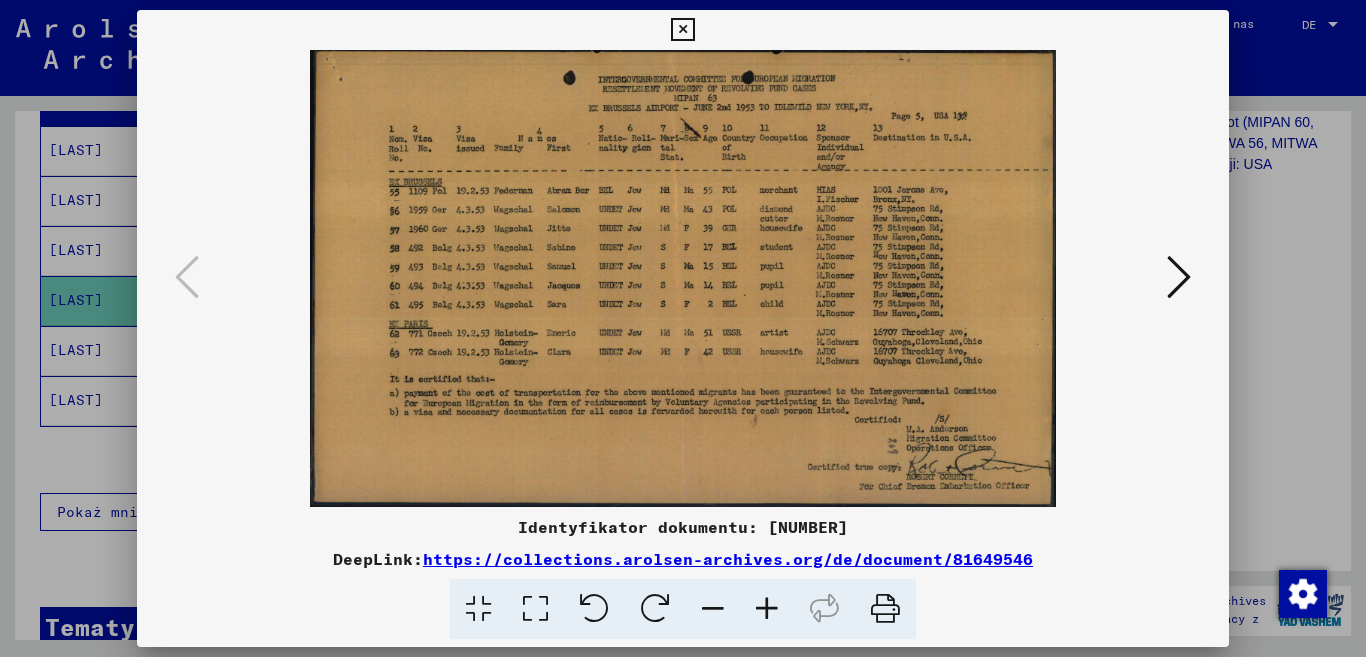 click at bounding box center (767, 609) 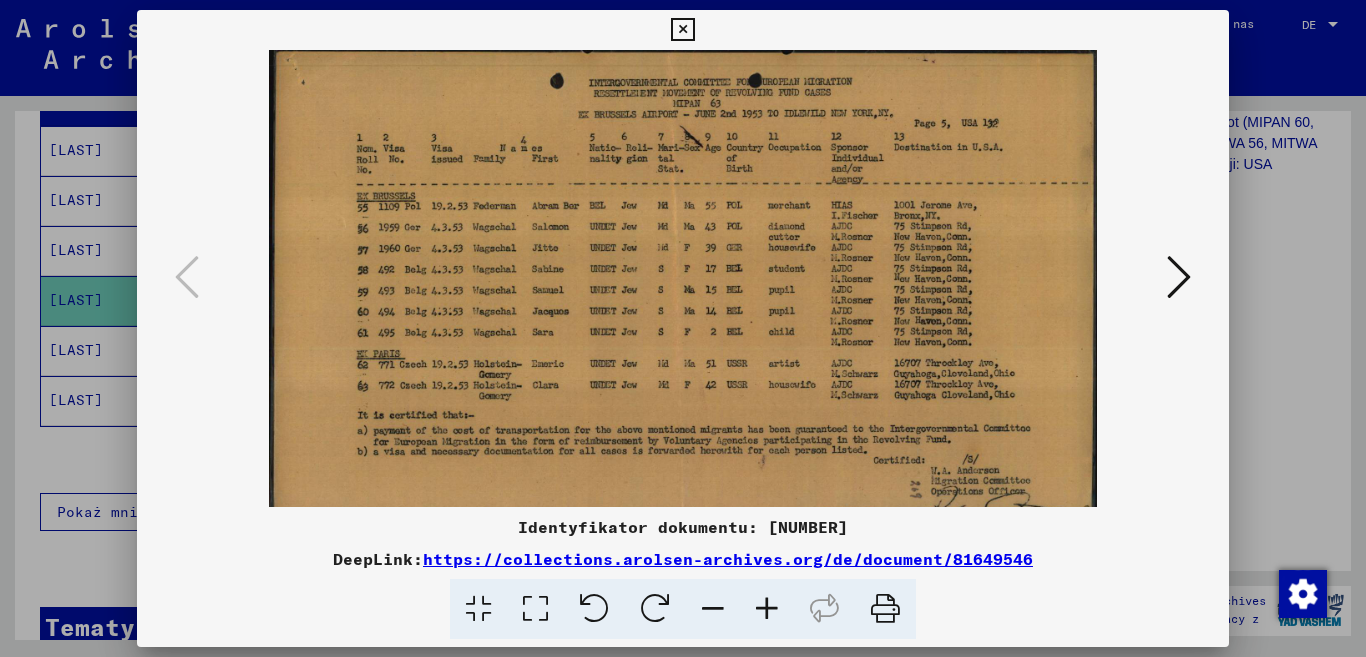 click at bounding box center [767, 609] 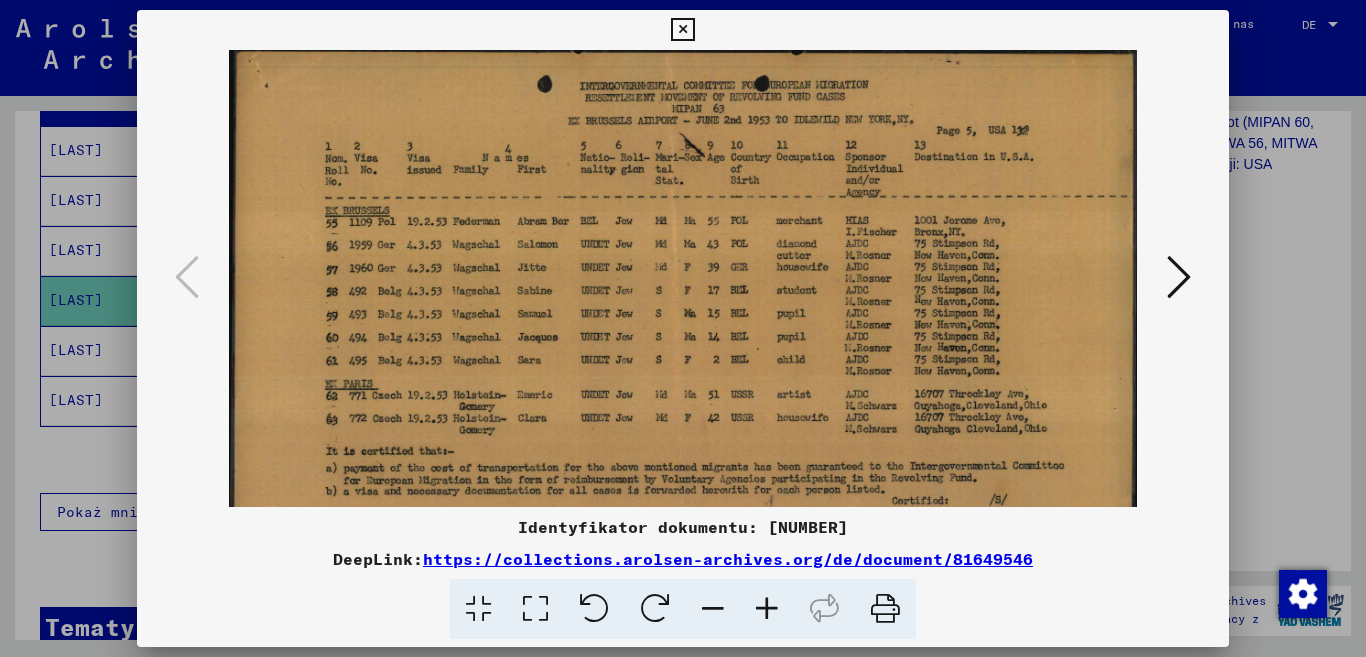 click at bounding box center (767, 609) 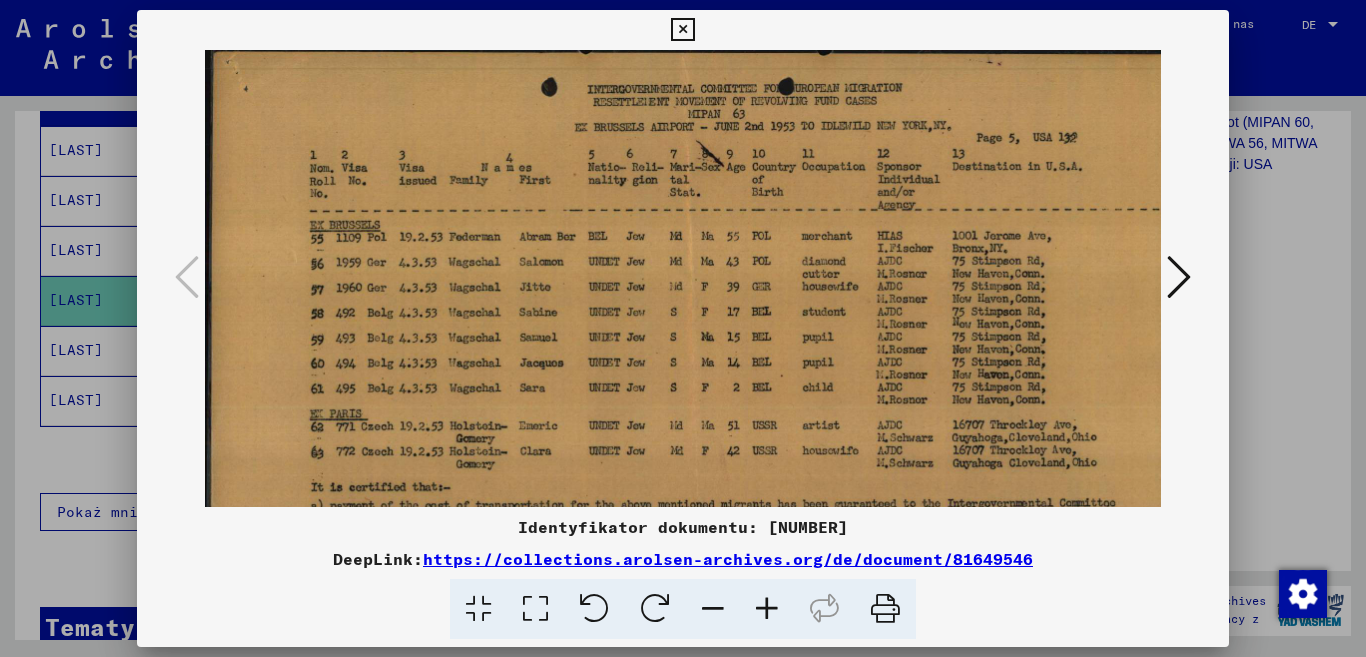 click at bounding box center [767, 609] 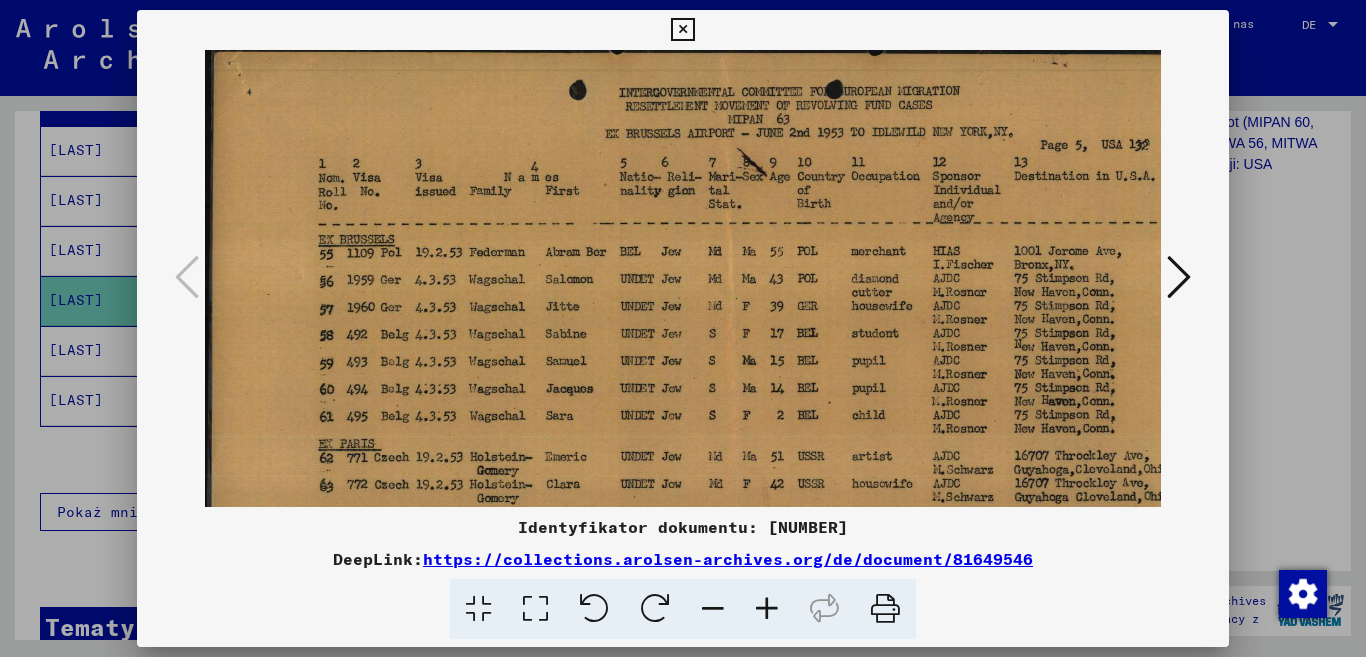 click at bounding box center [682, 30] 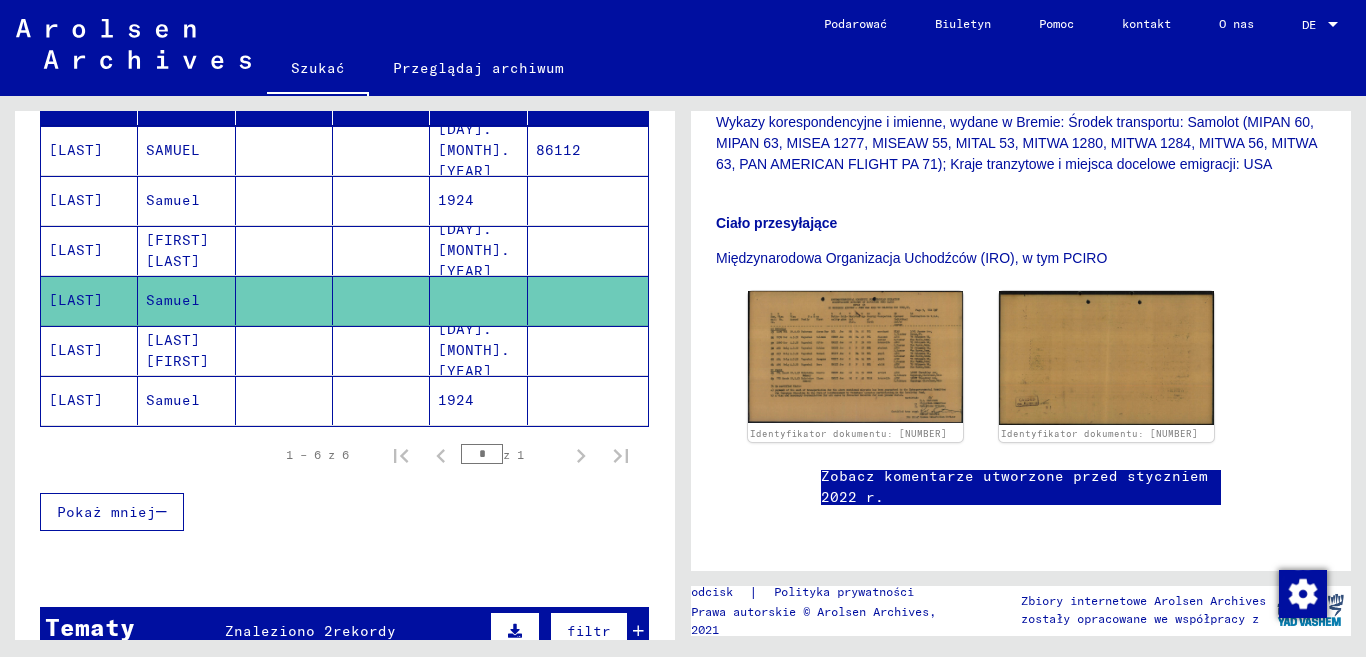 click at bounding box center [381, 300] 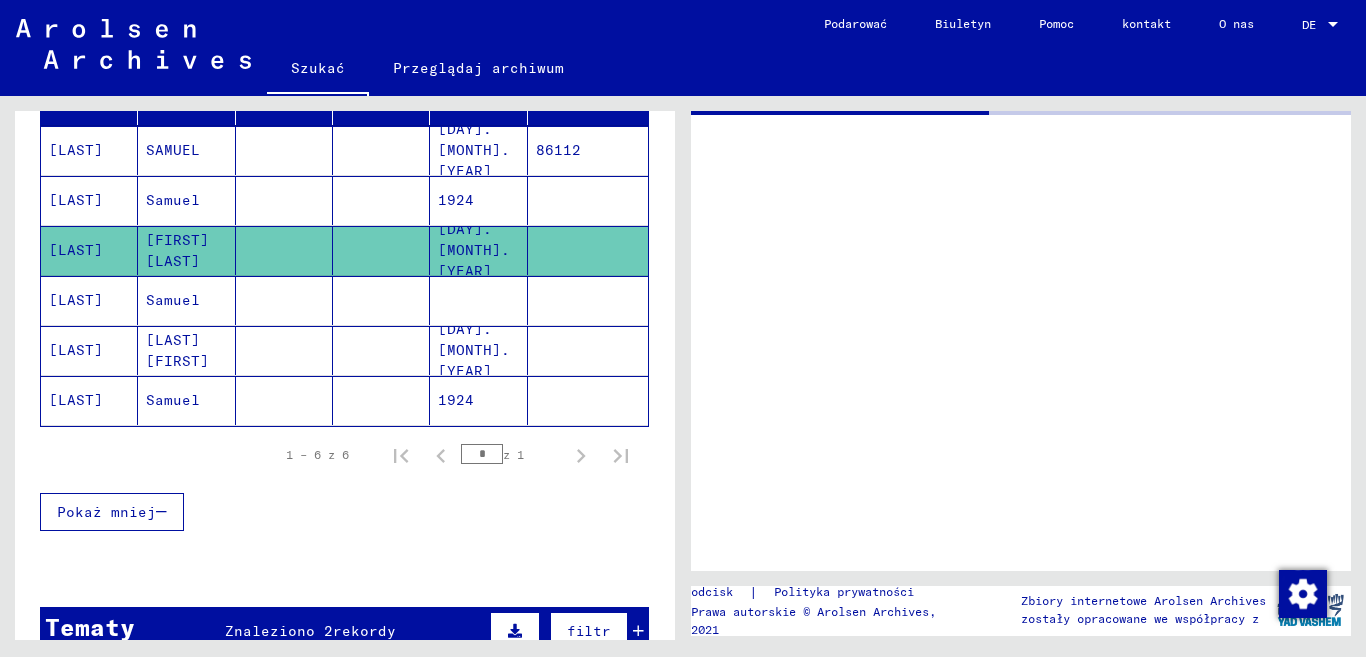 scroll, scrollTop: 0, scrollLeft: 0, axis: both 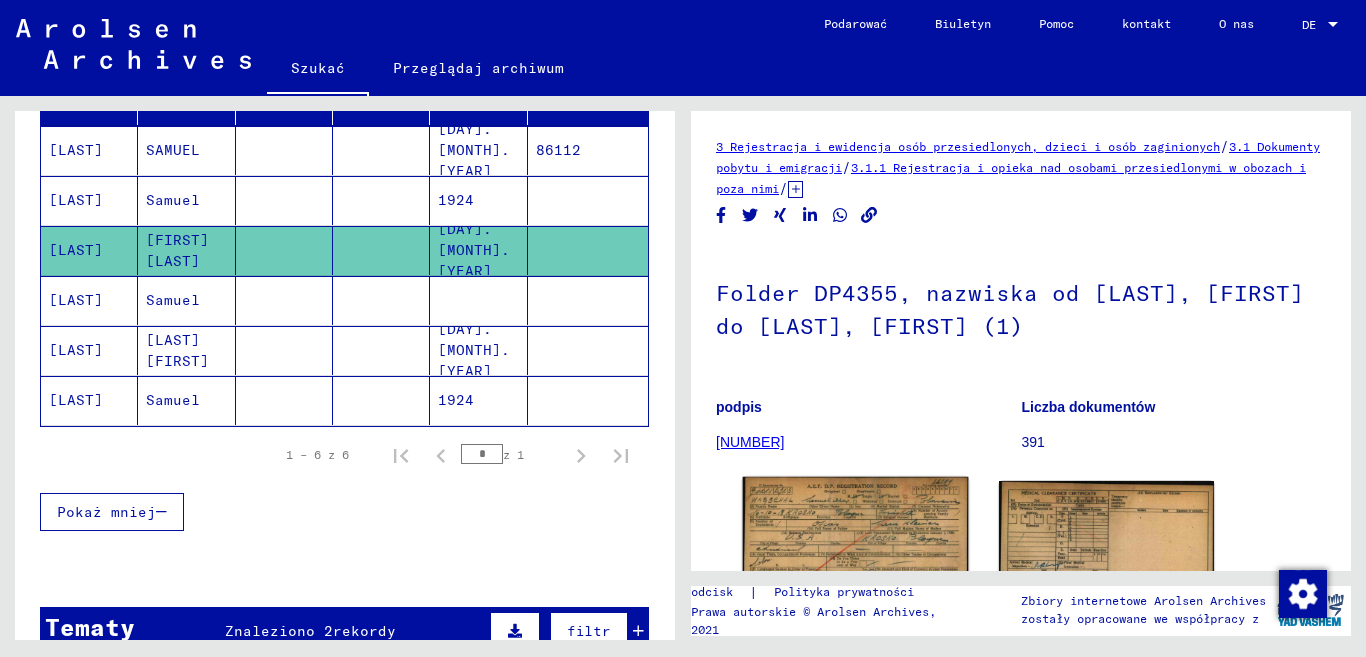 click 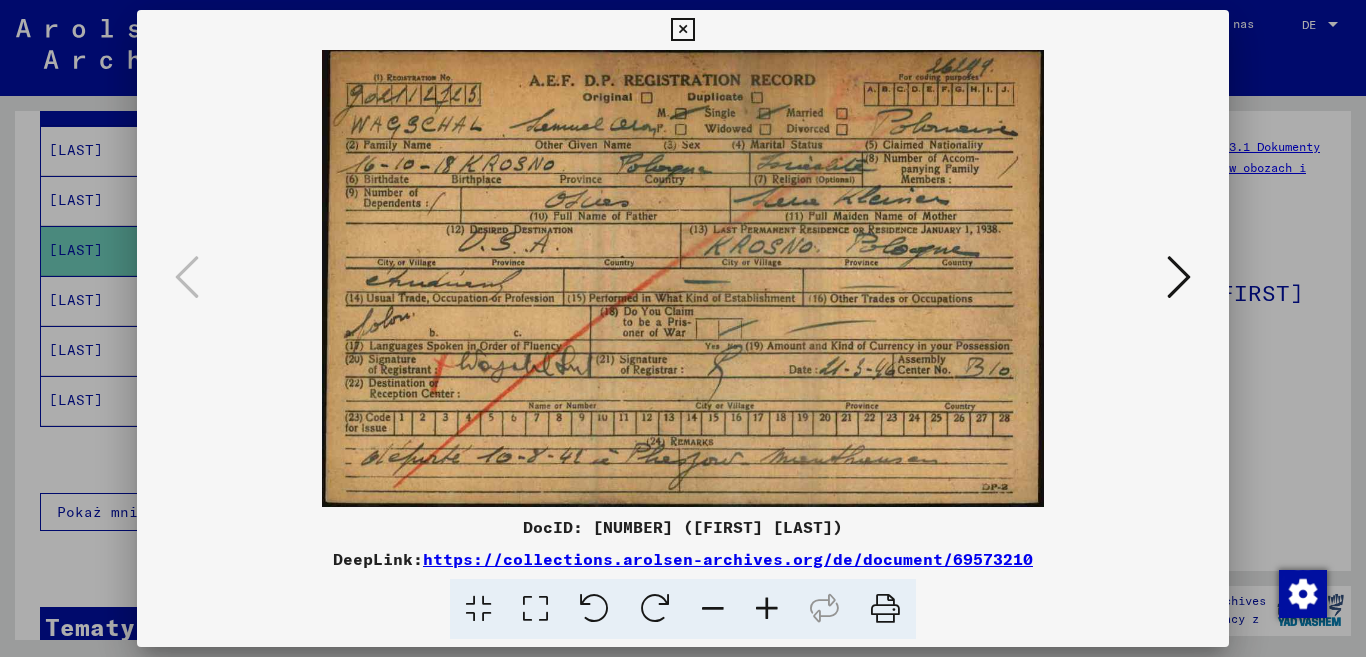 click on "DocID: [NUMBER] ([FIRST] [LAST])" at bounding box center (683, 527) 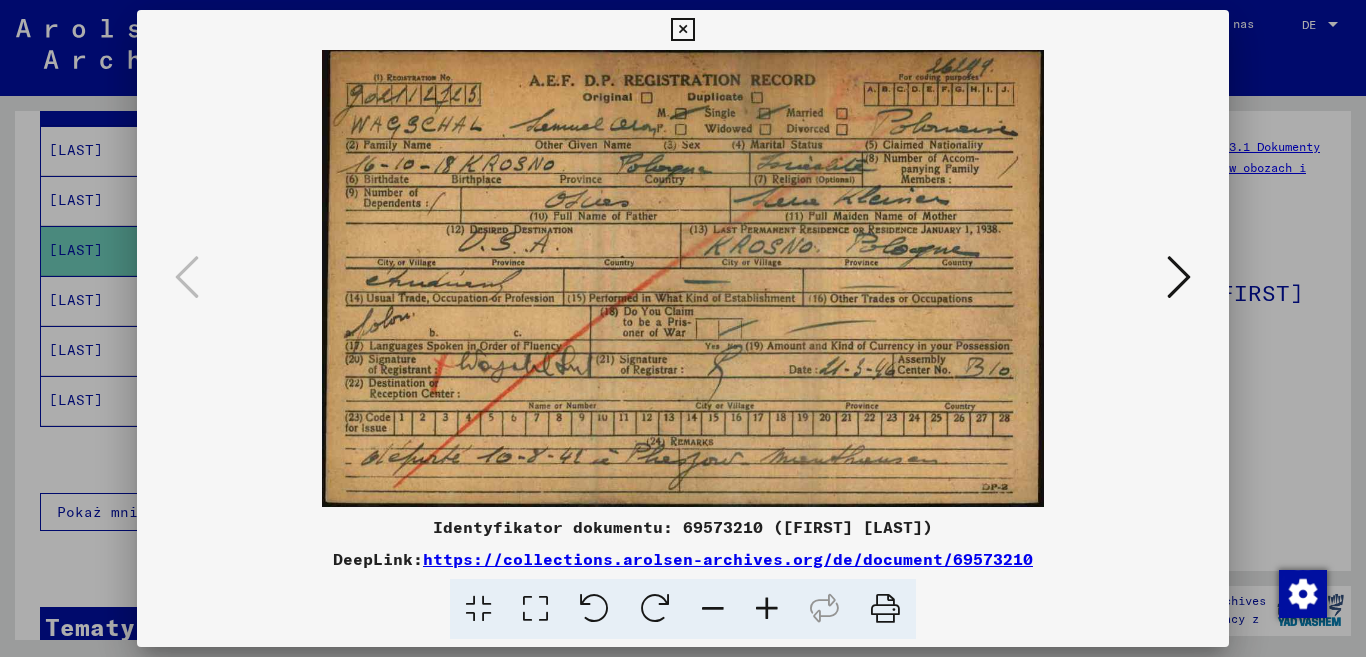 click at bounding box center [682, 30] 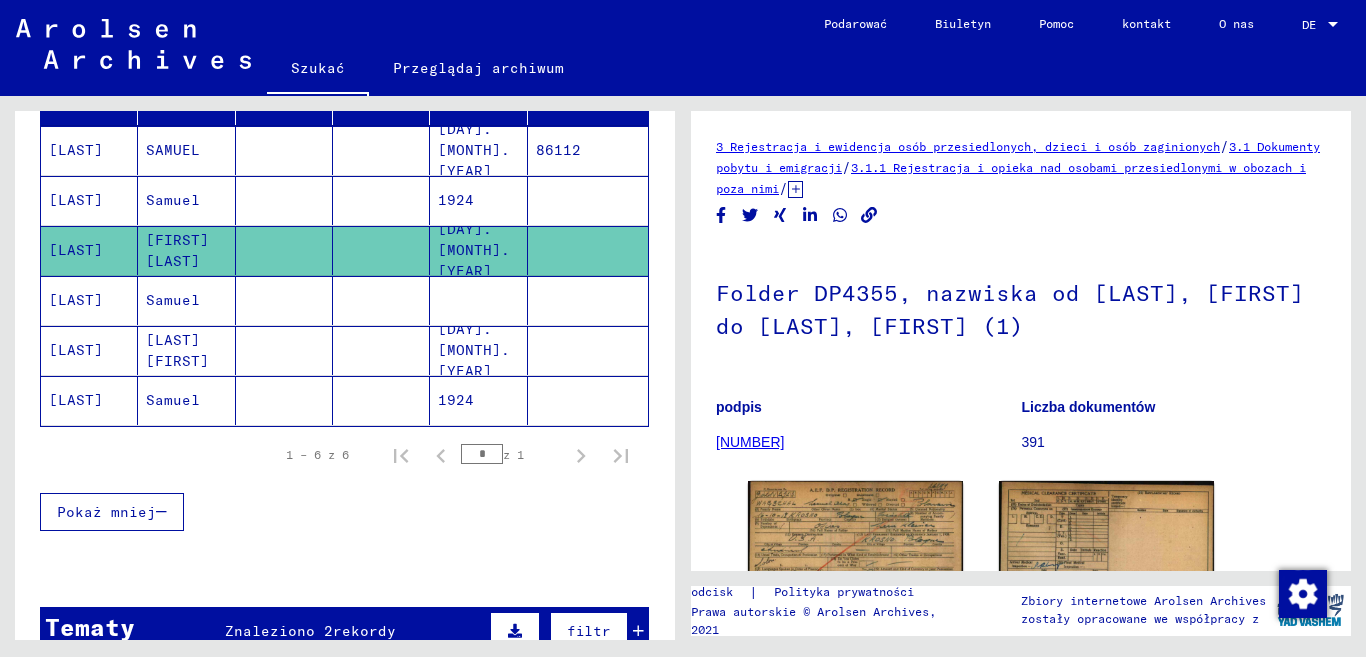 click at bounding box center (284, 250) 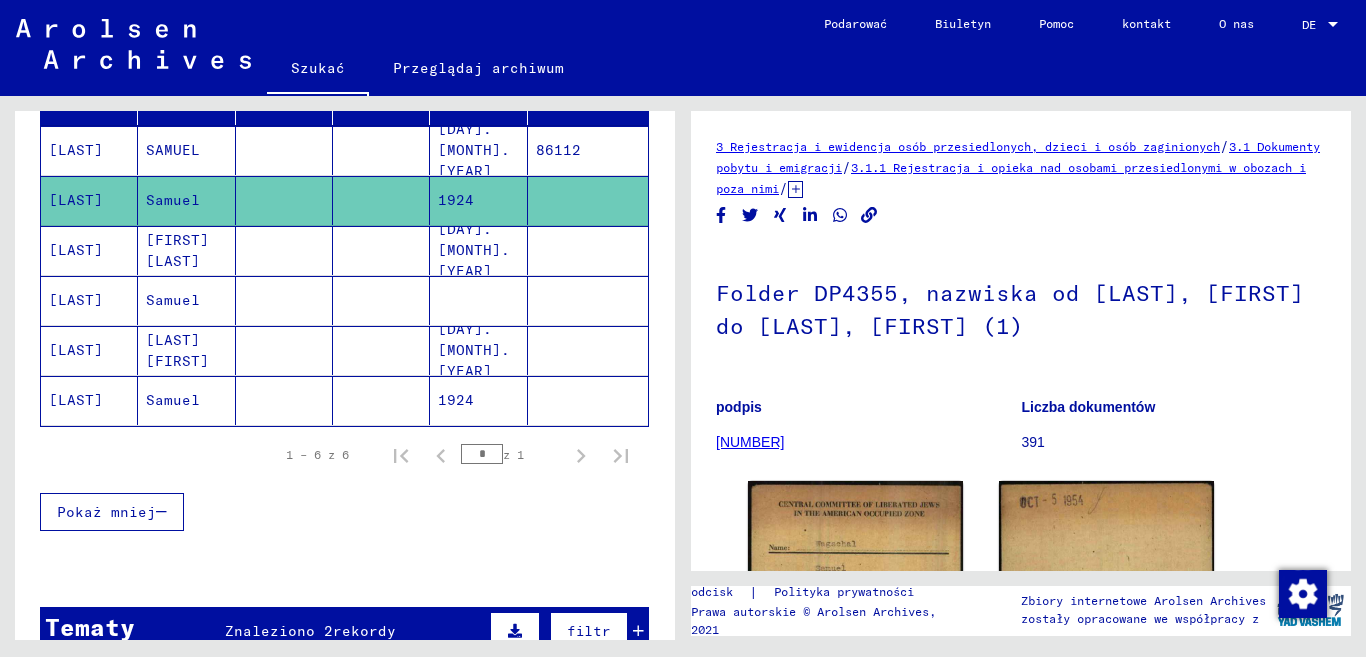 scroll, scrollTop: 0, scrollLeft: 0, axis: both 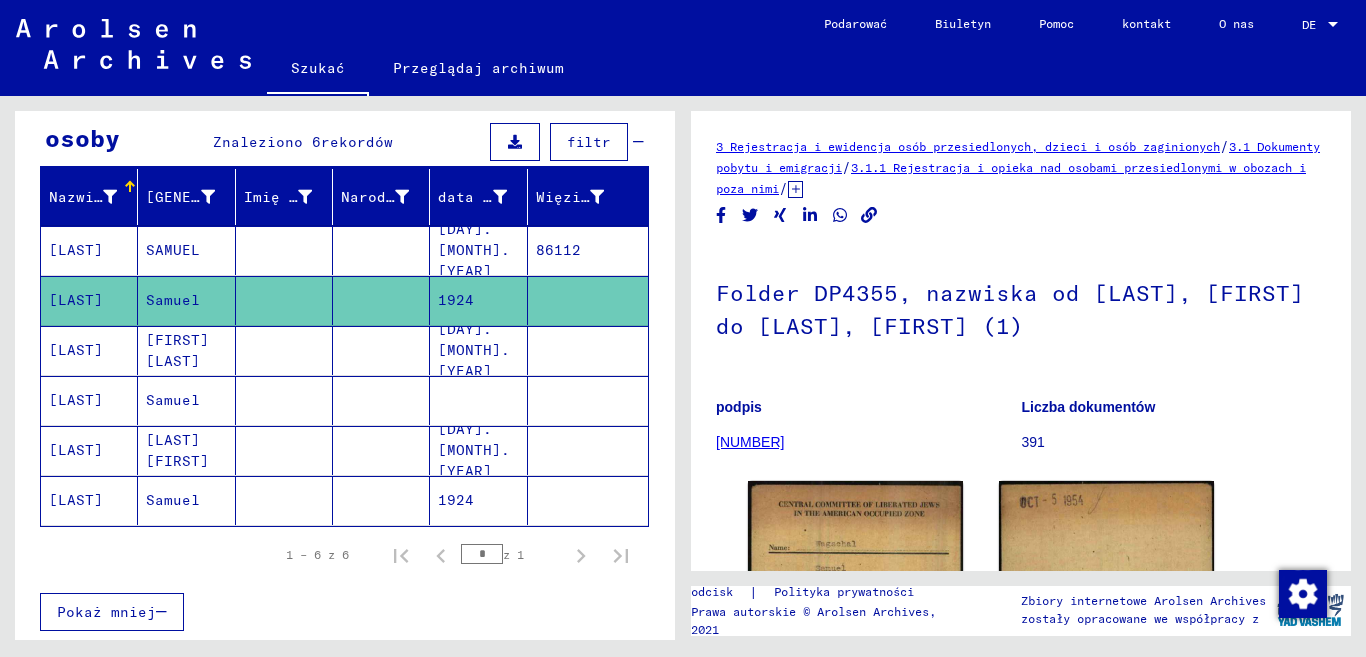 click at bounding box center [284, 300] 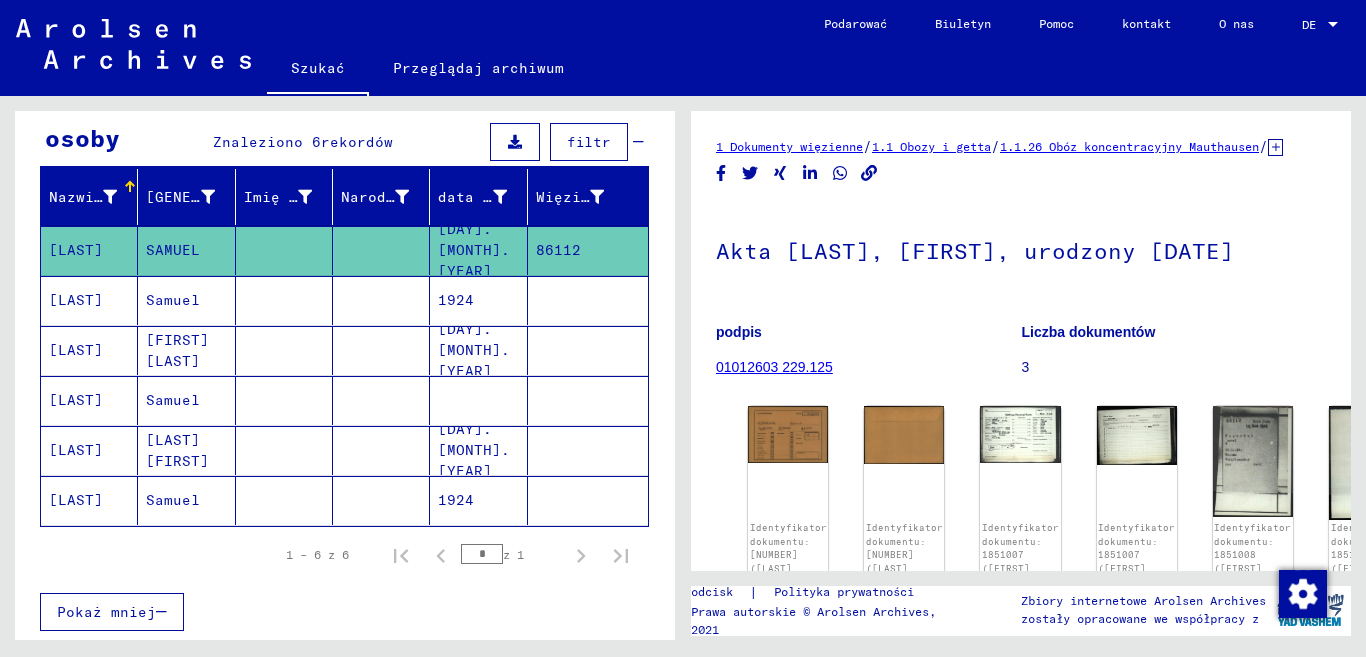 scroll, scrollTop: 0, scrollLeft: 0, axis: both 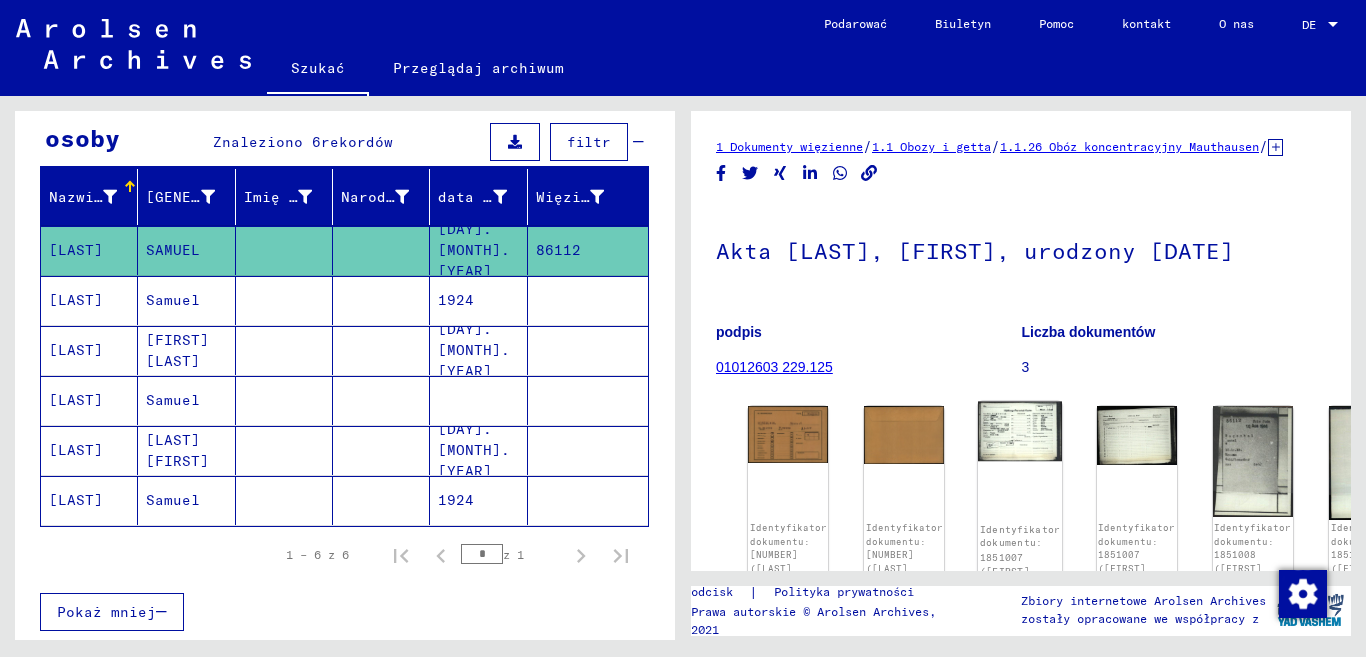 click 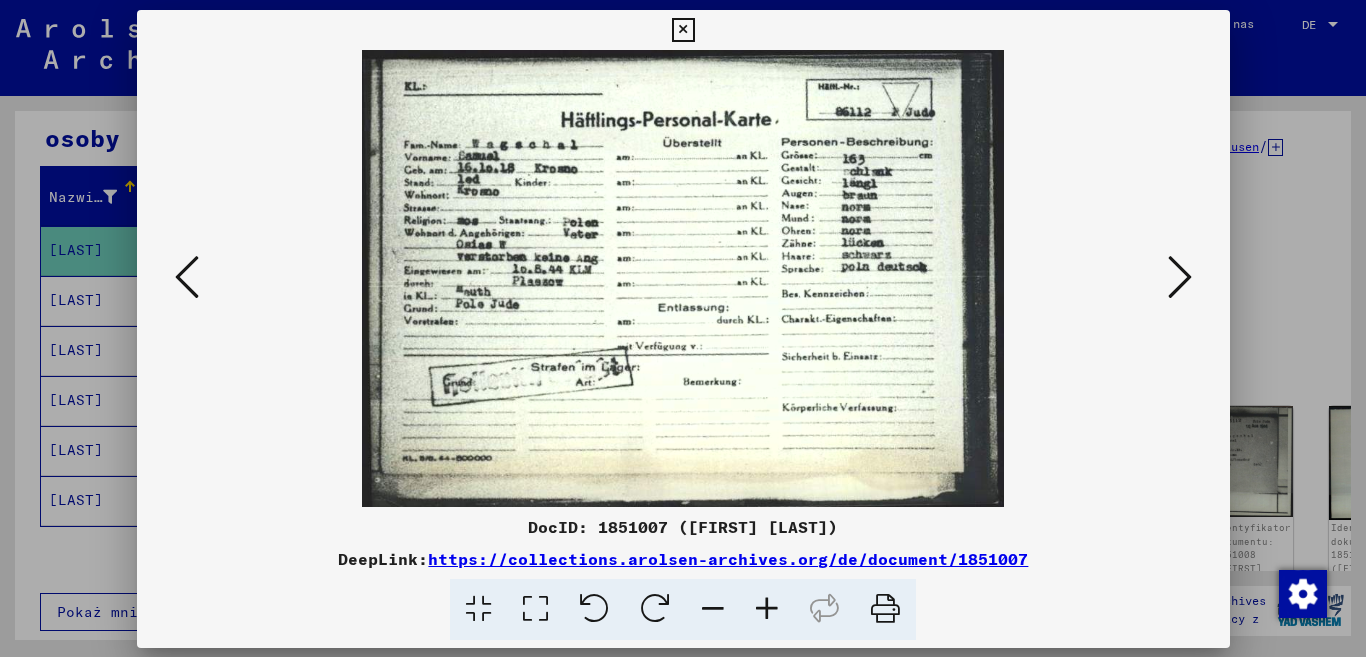 click on "DocID: [NUMBER] ([FIRST] [LAST]) DeepLink: https://collections.arolsen-archives.org/de/document/[NUMBER]" at bounding box center [683, 325] 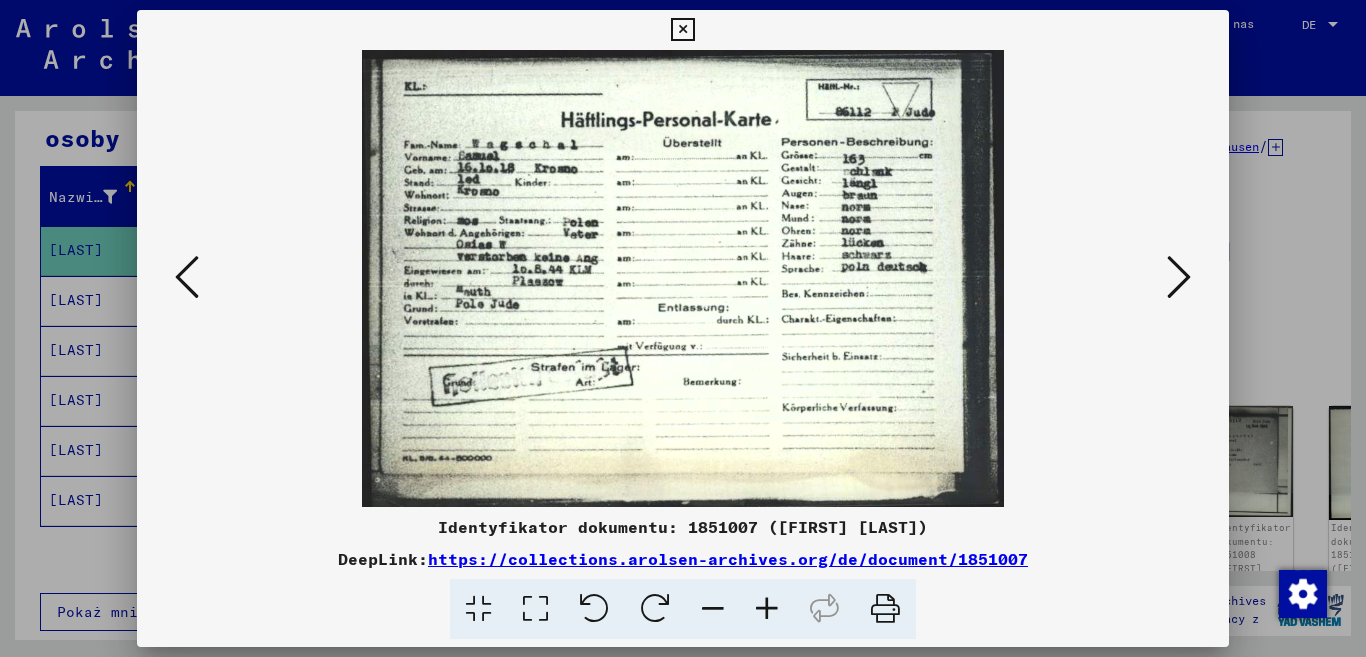 click at bounding box center [682, 30] 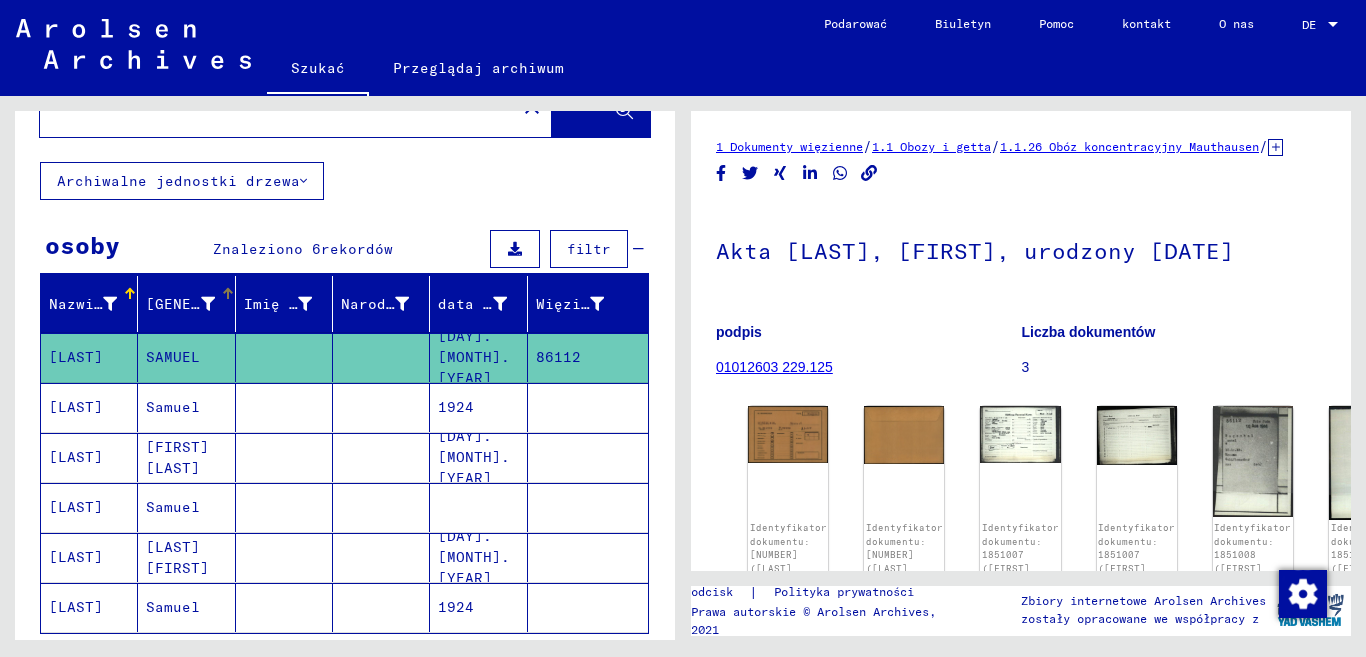 scroll, scrollTop: 0, scrollLeft: 0, axis: both 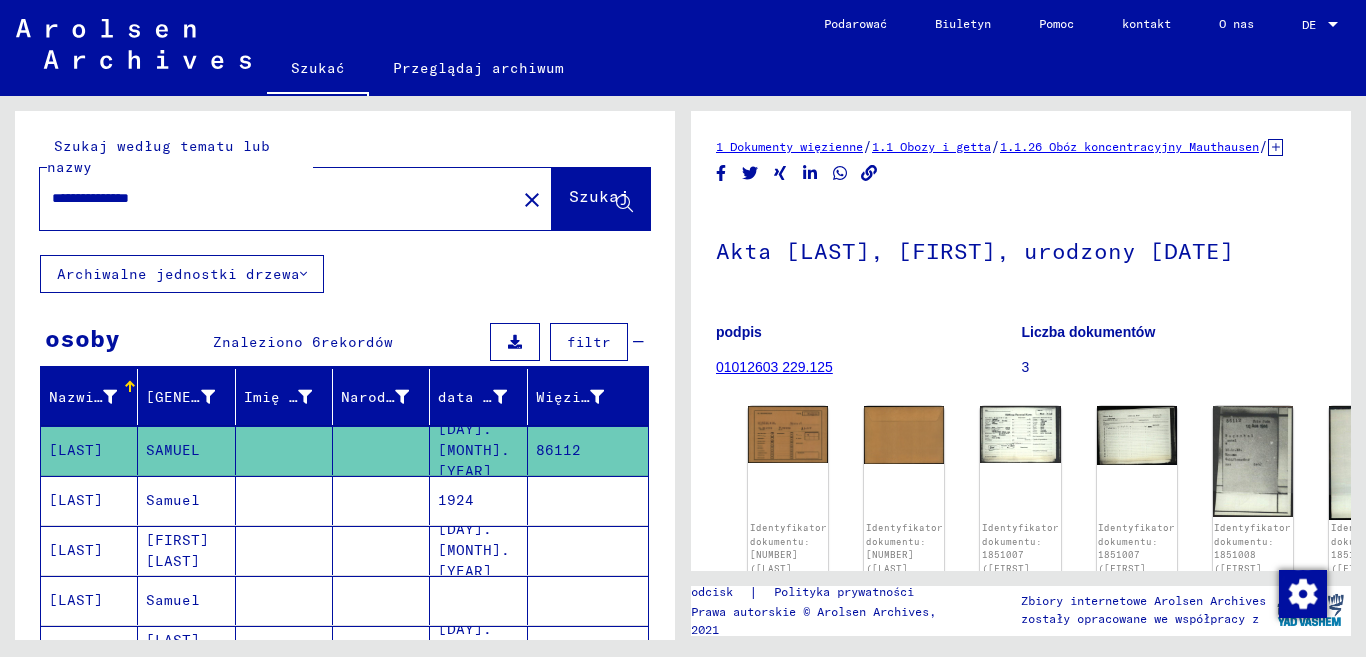 click on "**********" at bounding box center [278, 198] 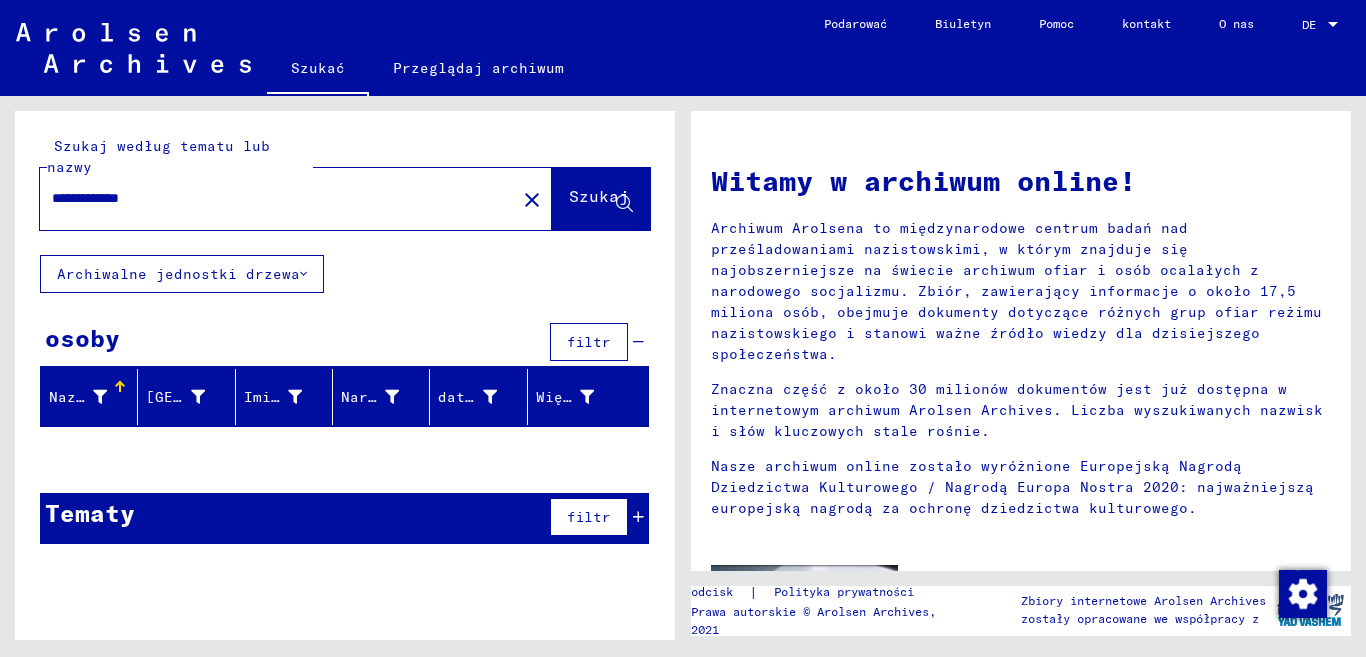 click on "**********" at bounding box center (272, 198) 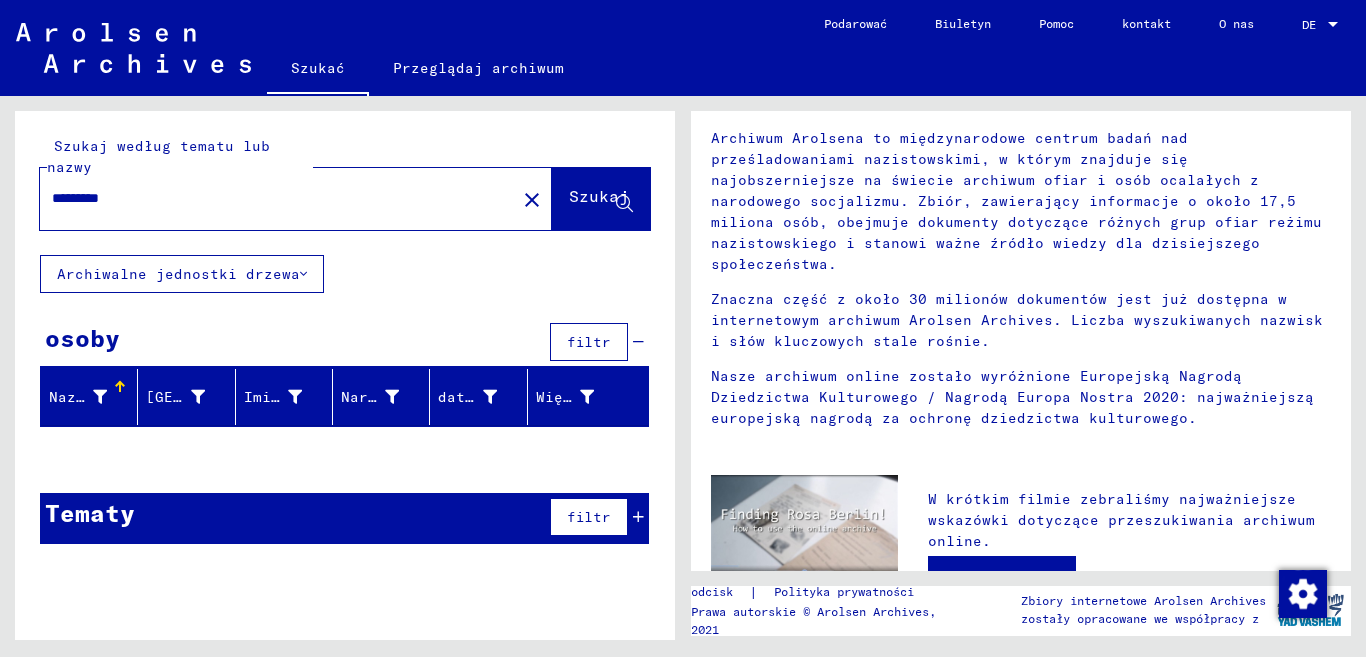 scroll, scrollTop: 200, scrollLeft: 0, axis: vertical 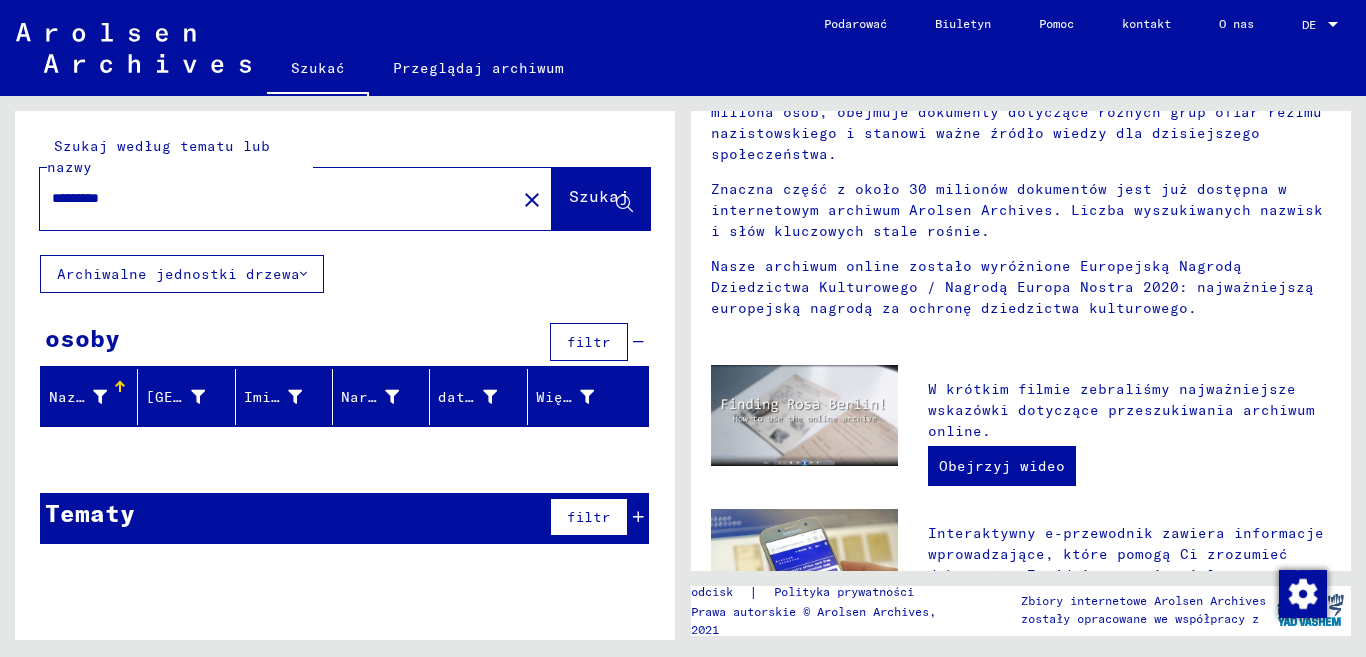 type on "********" 